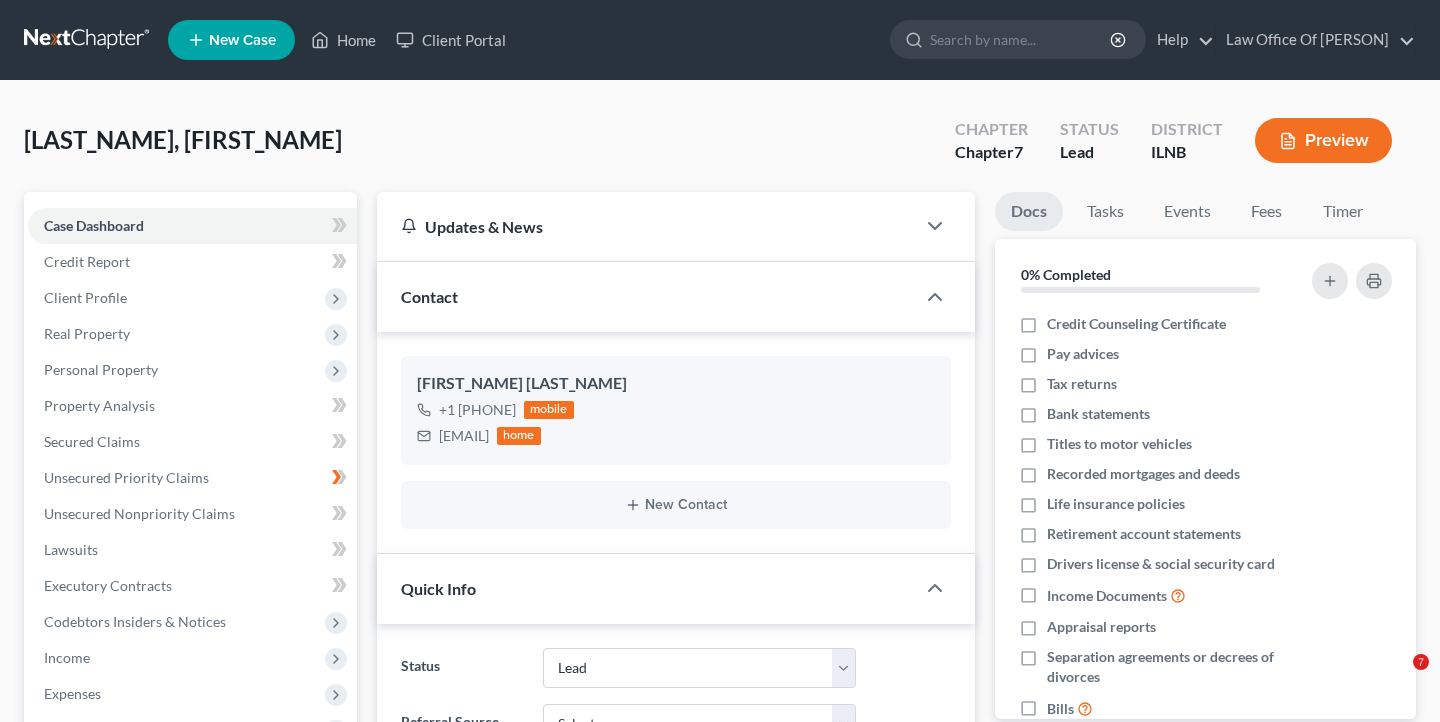 select on "4" 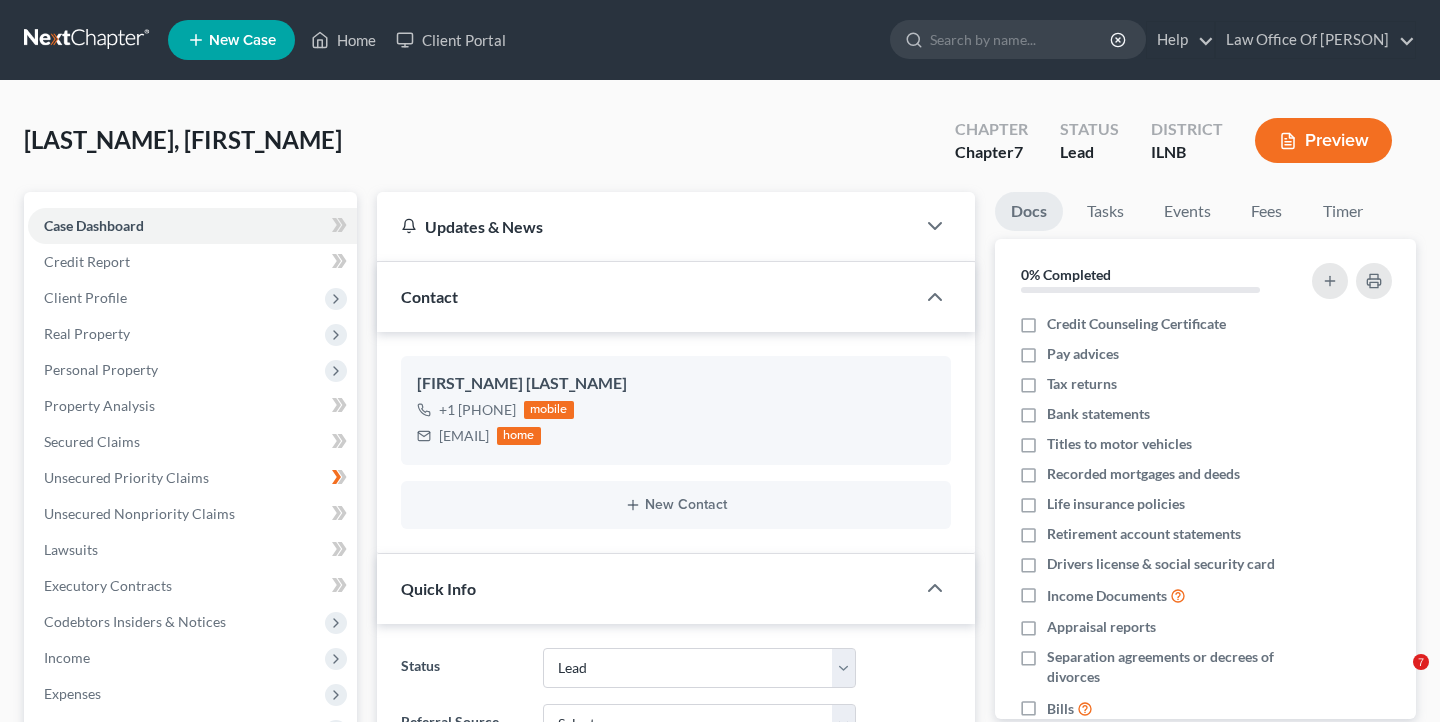 scroll, scrollTop: 0, scrollLeft: 0, axis: both 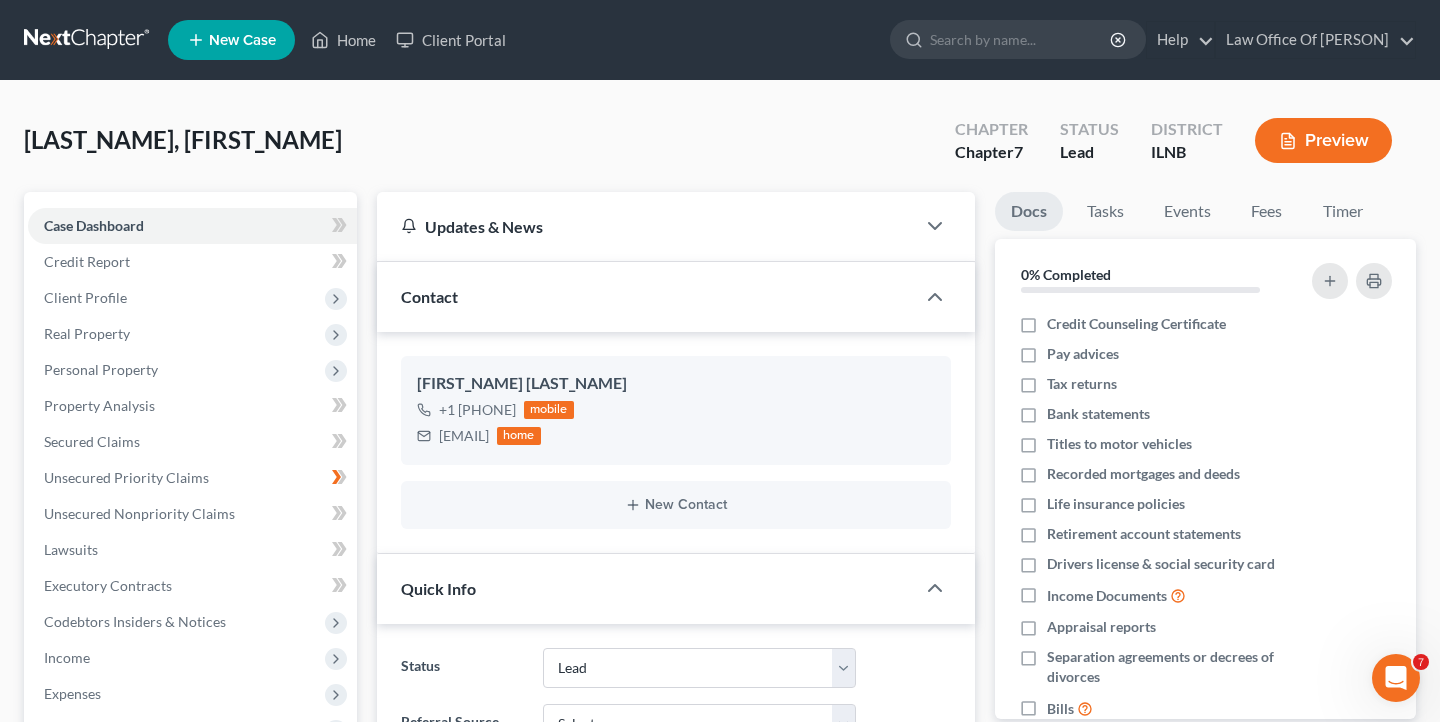 click on "[LAST_NAME], [FIRST_NAME] Upgraded Chapter Chapter  7 Status Lead District ILNB Preview" at bounding box center [720, 148] 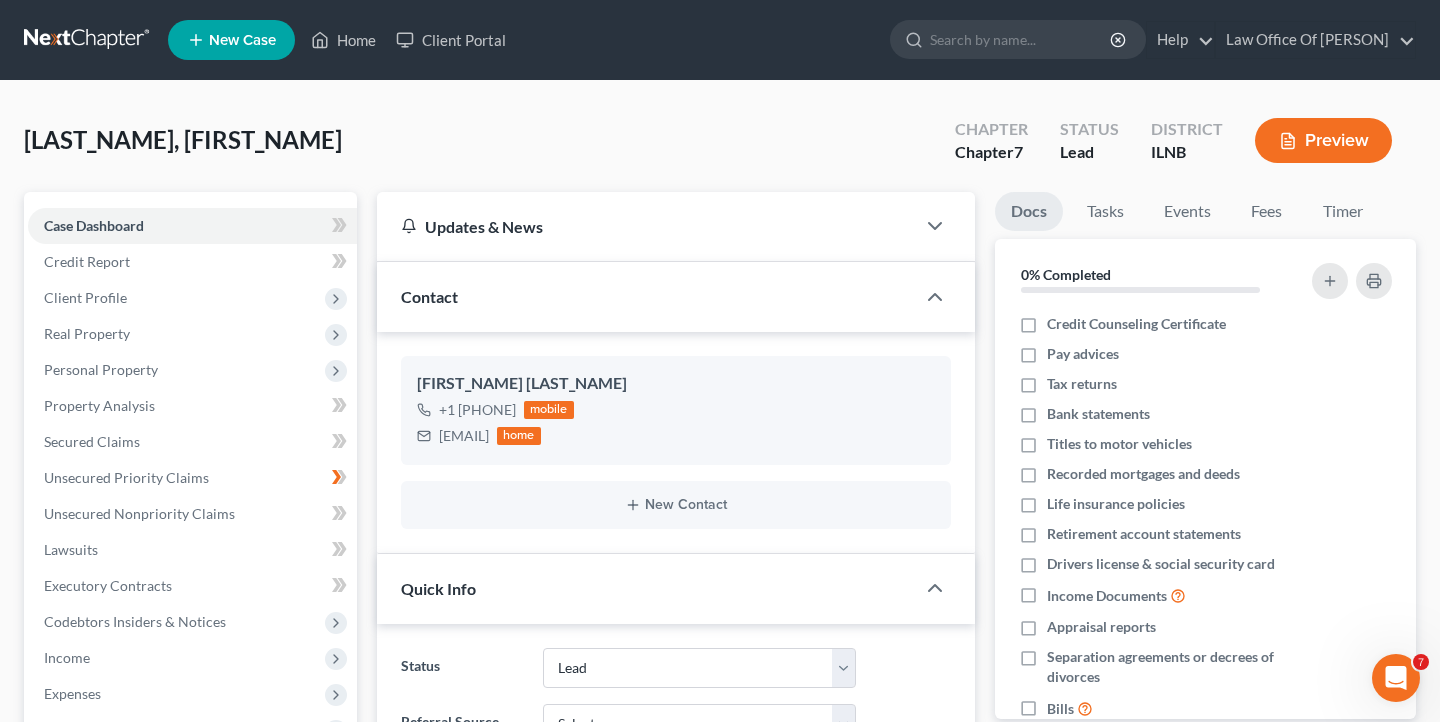 click on "[FIRST] [LAST] Upgraded Chapter Chapter  7 Status Lead District ILNB Preview Petition Navigation
Case Dashboard
Payments
Invoices
Payments
Payments
Credit Report" at bounding box center (720, 649) 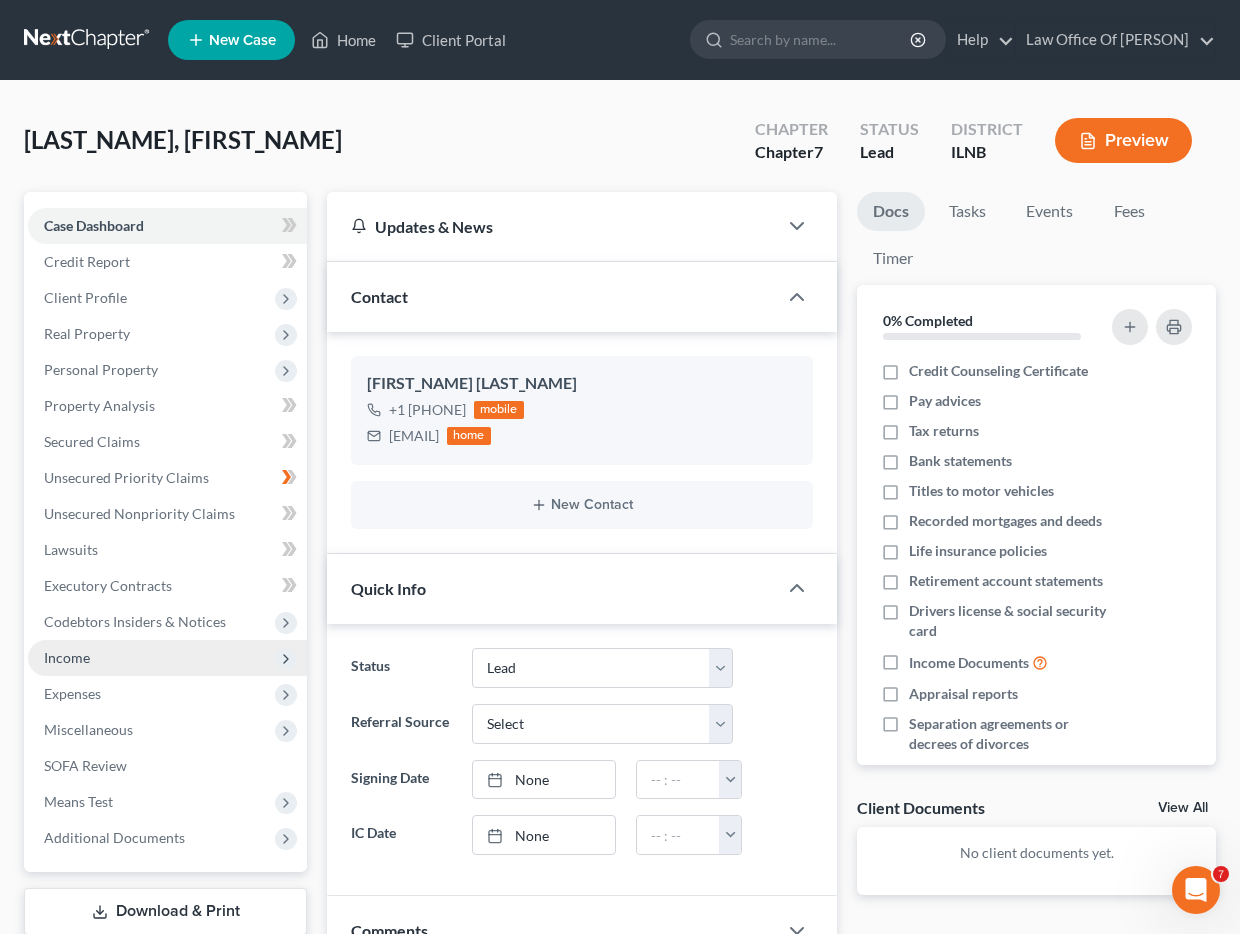 click on "Income" at bounding box center (167, 658) 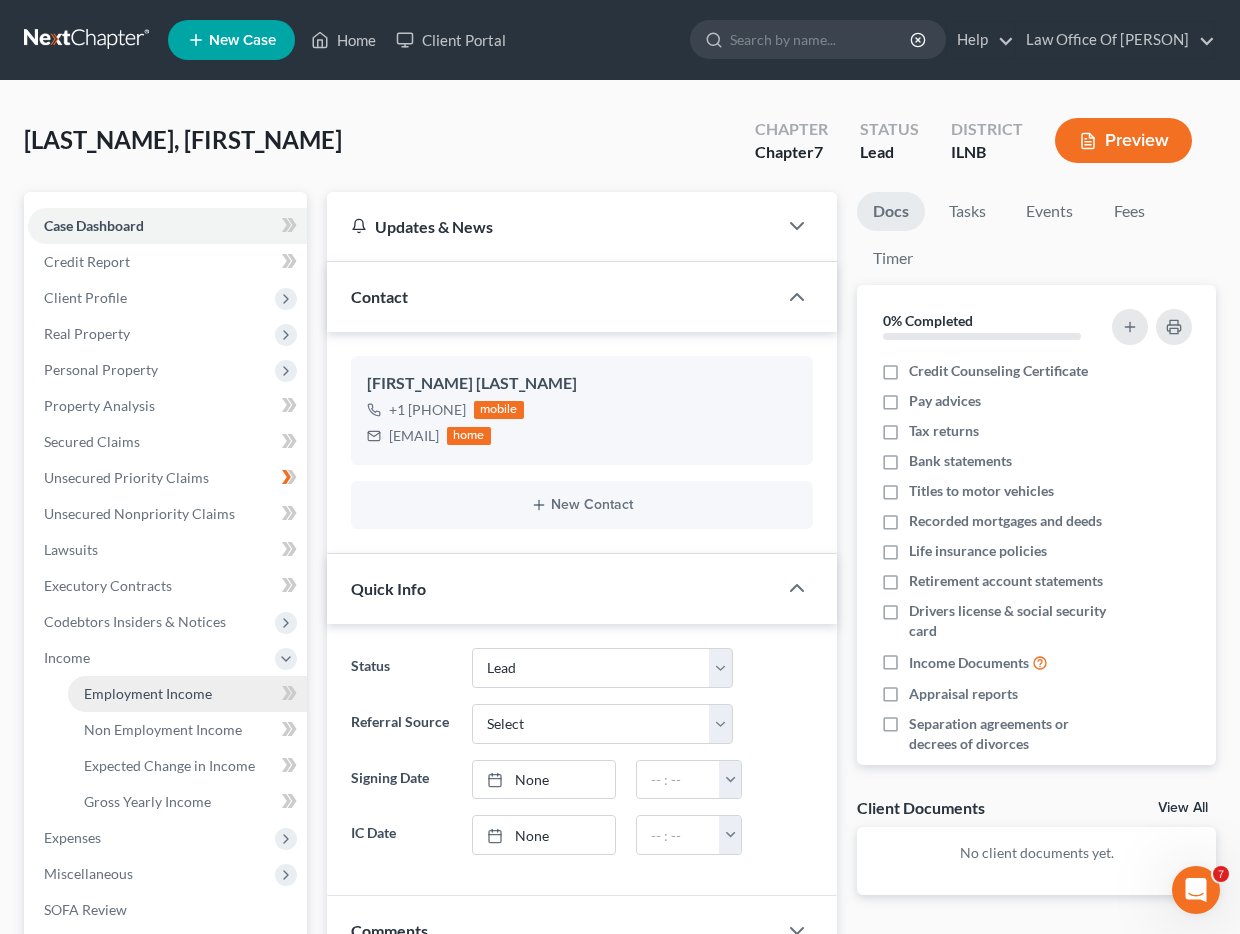 click on "Employment Income" at bounding box center [148, 693] 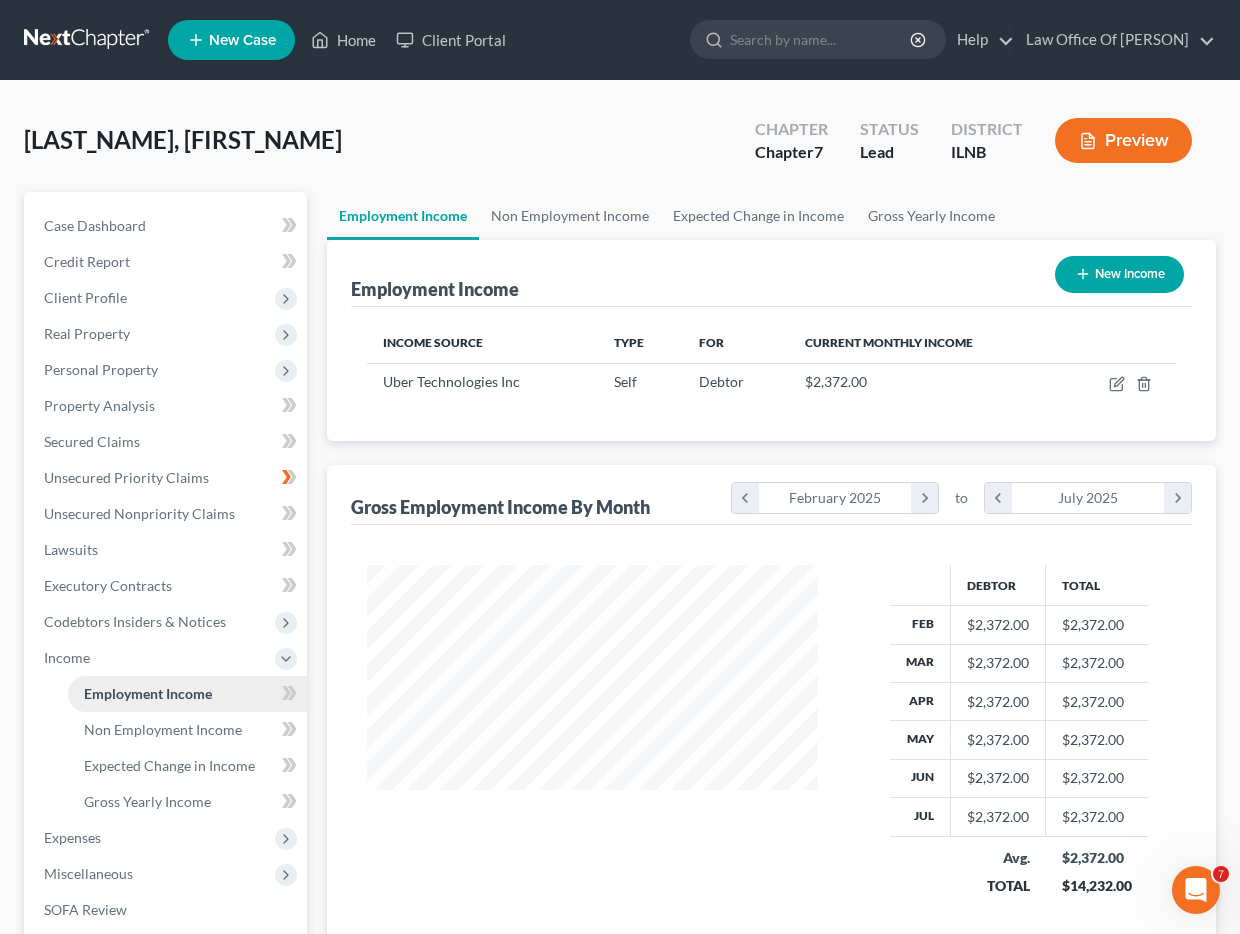 scroll, scrollTop: 999619, scrollLeft: 999509, axis: both 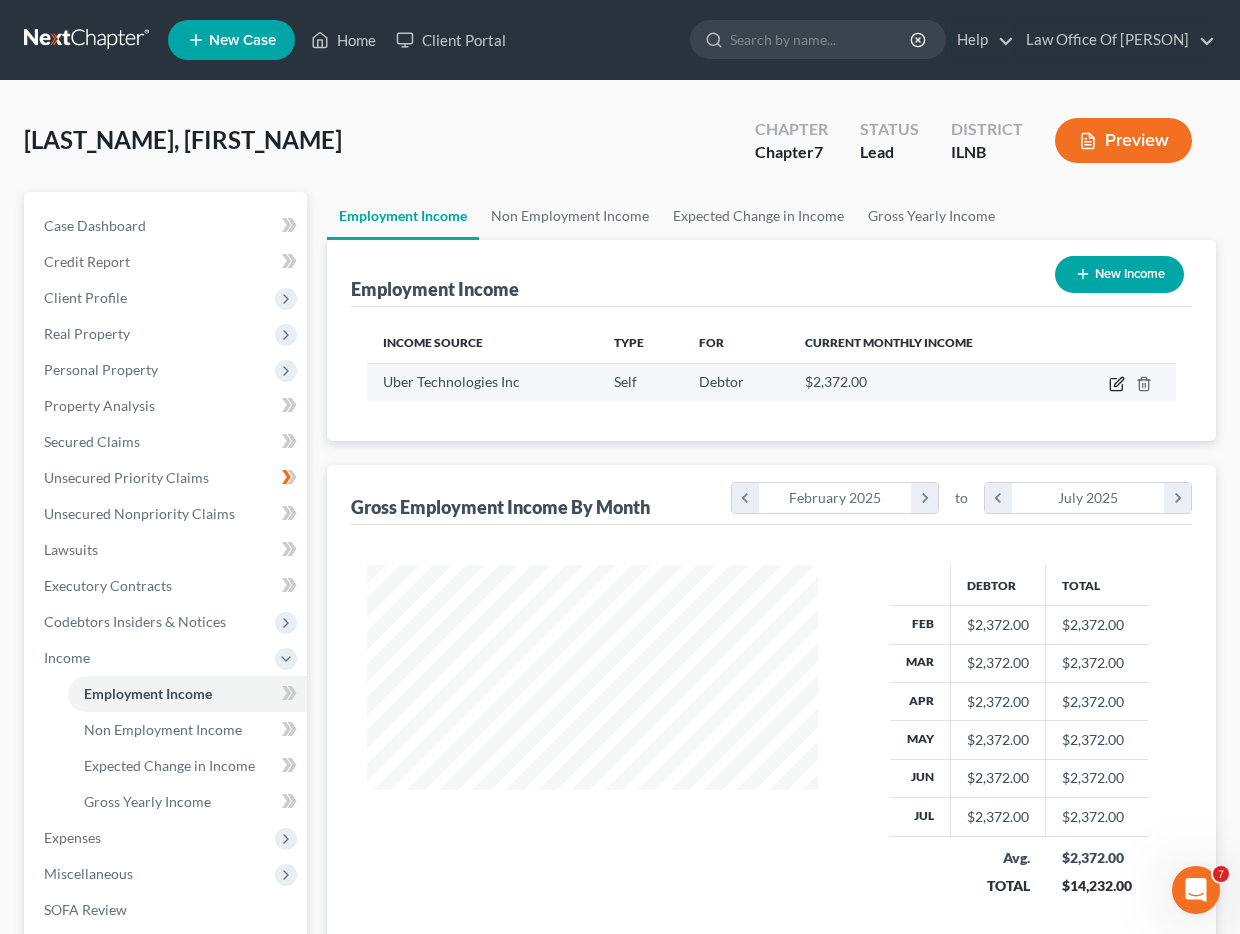 click 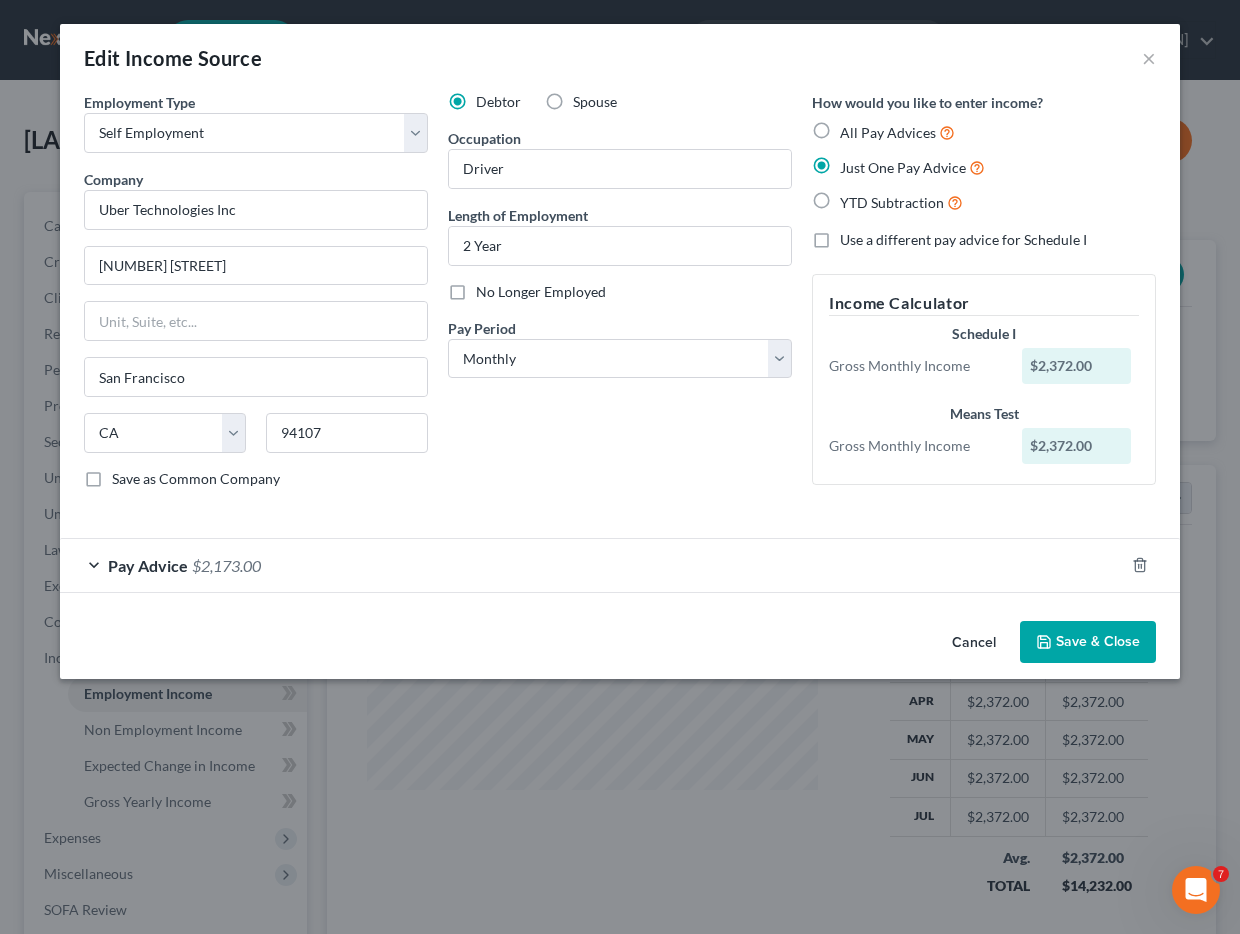 click on "Pay Advice $2,173.00" at bounding box center (592, 565) 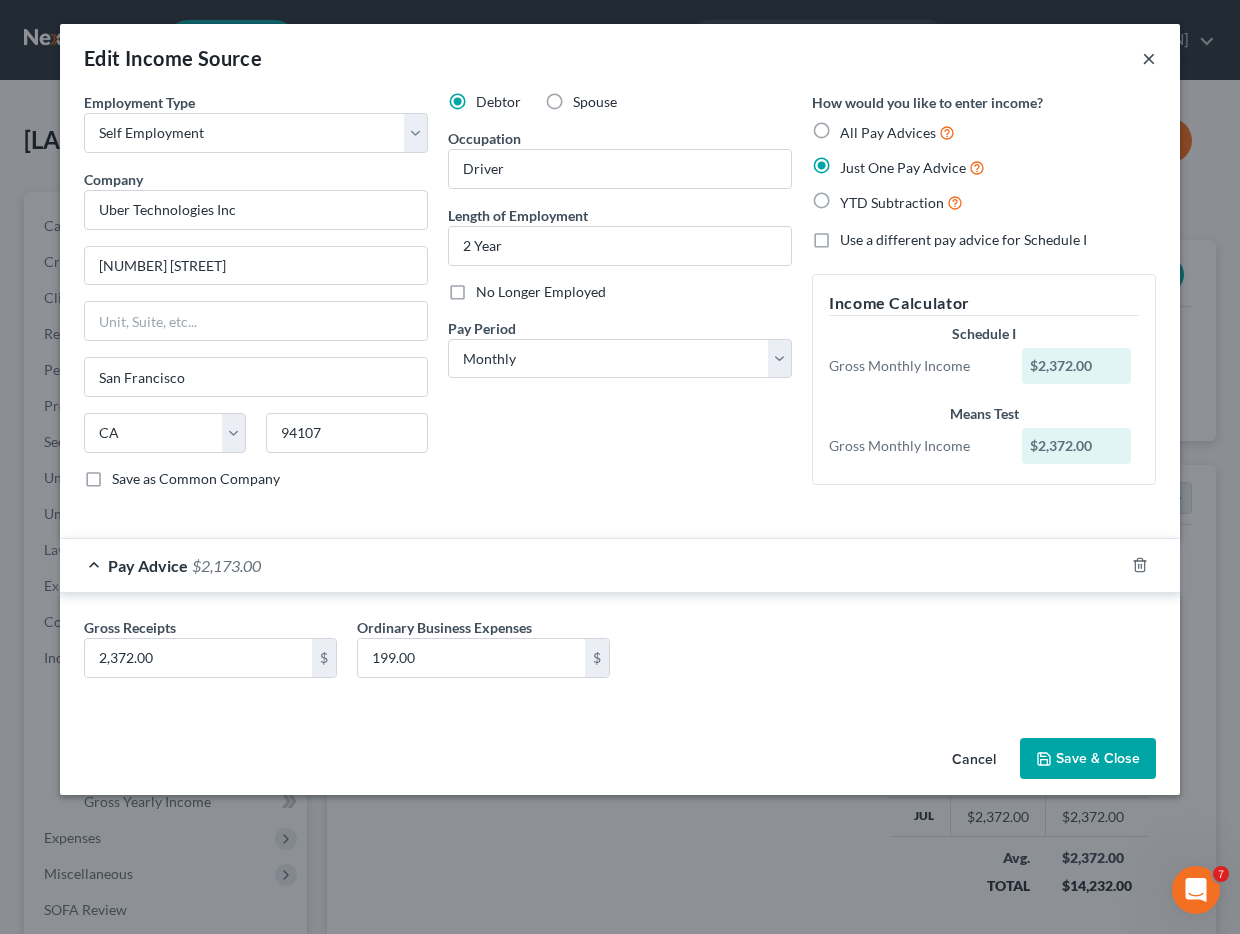 click on "×" at bounding box center [1149, 58] 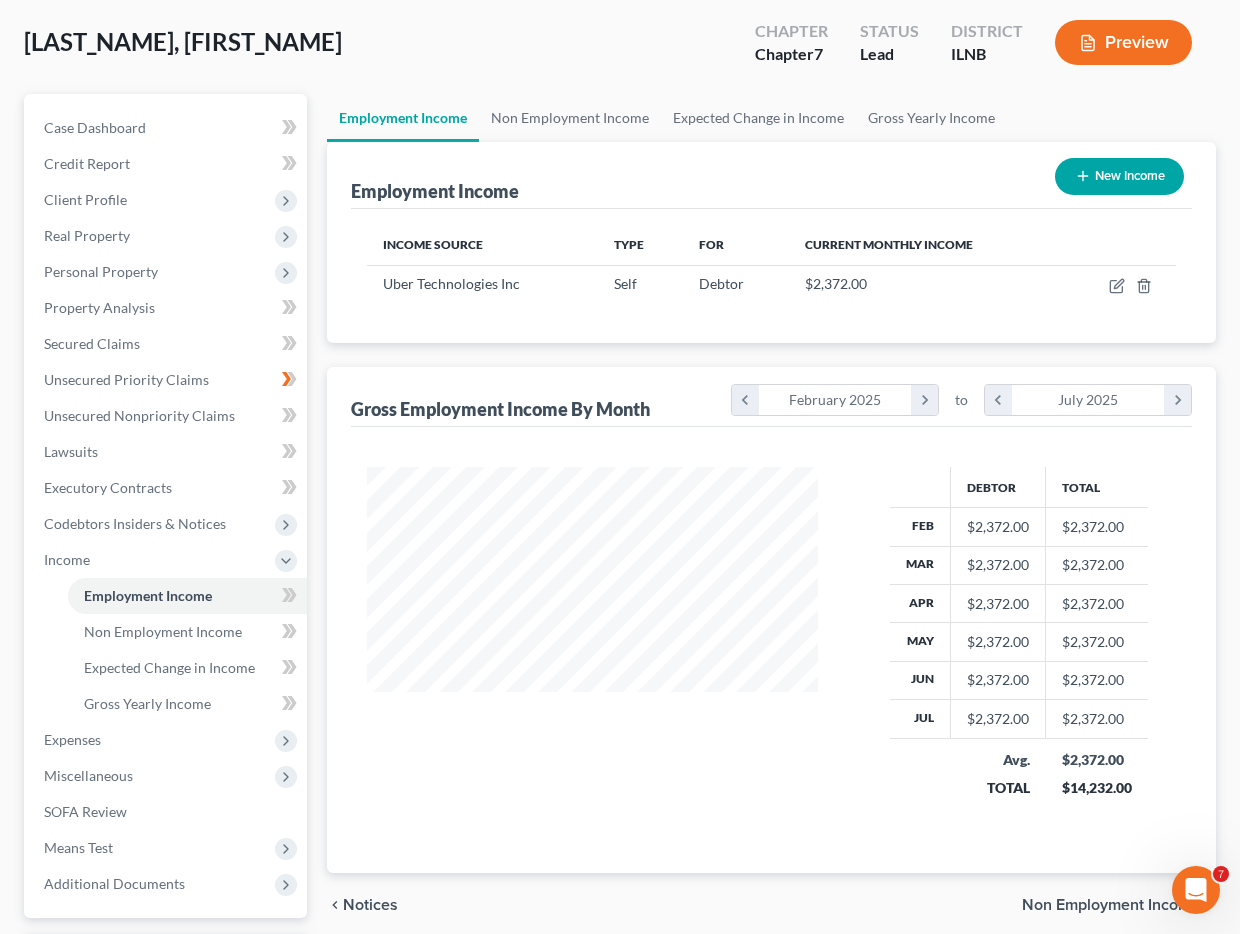 scroll, scrollTop: 81, scrollLeft: 0, axis: vertical 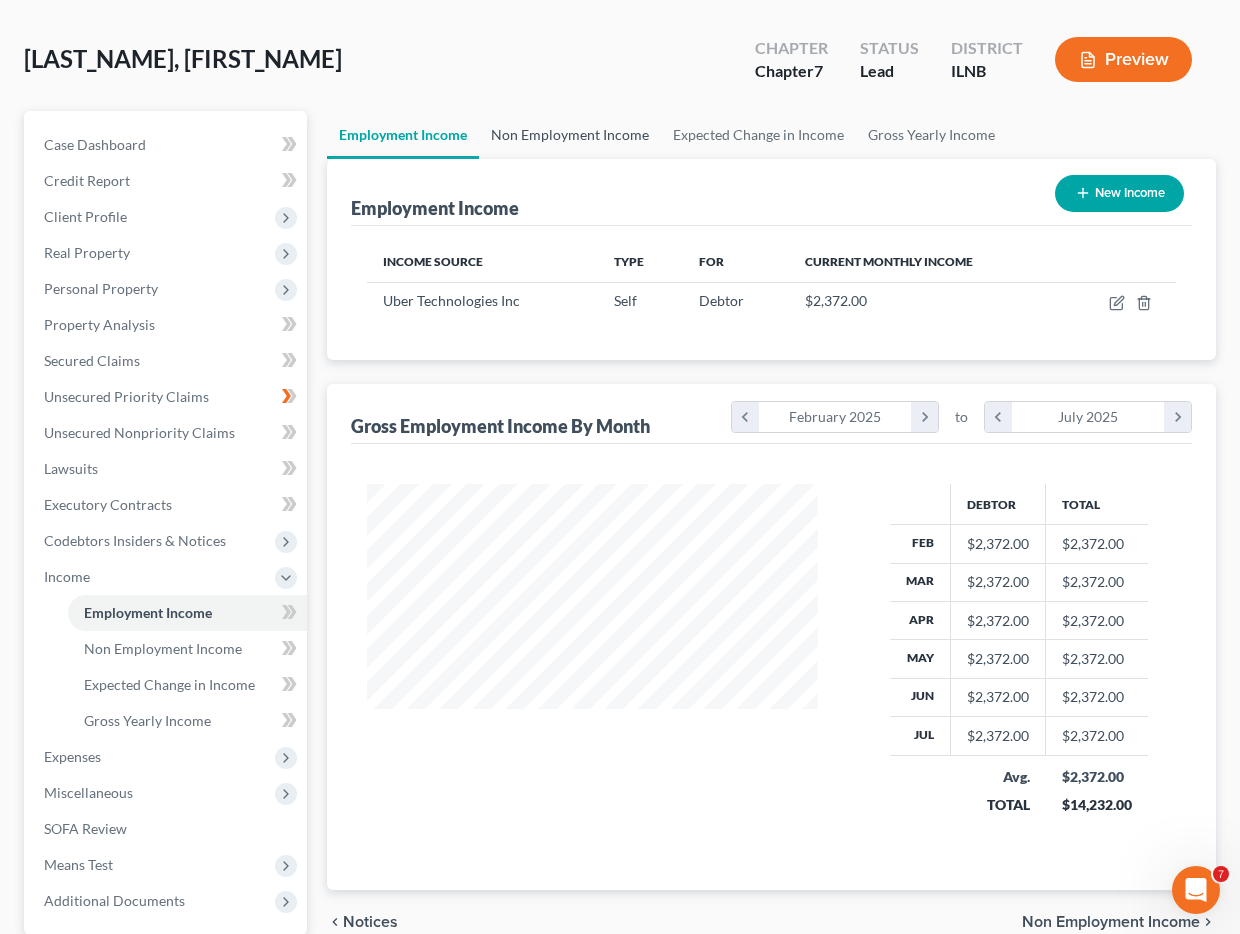 click on "Non Employment Income" at bounding box center (570, 135) 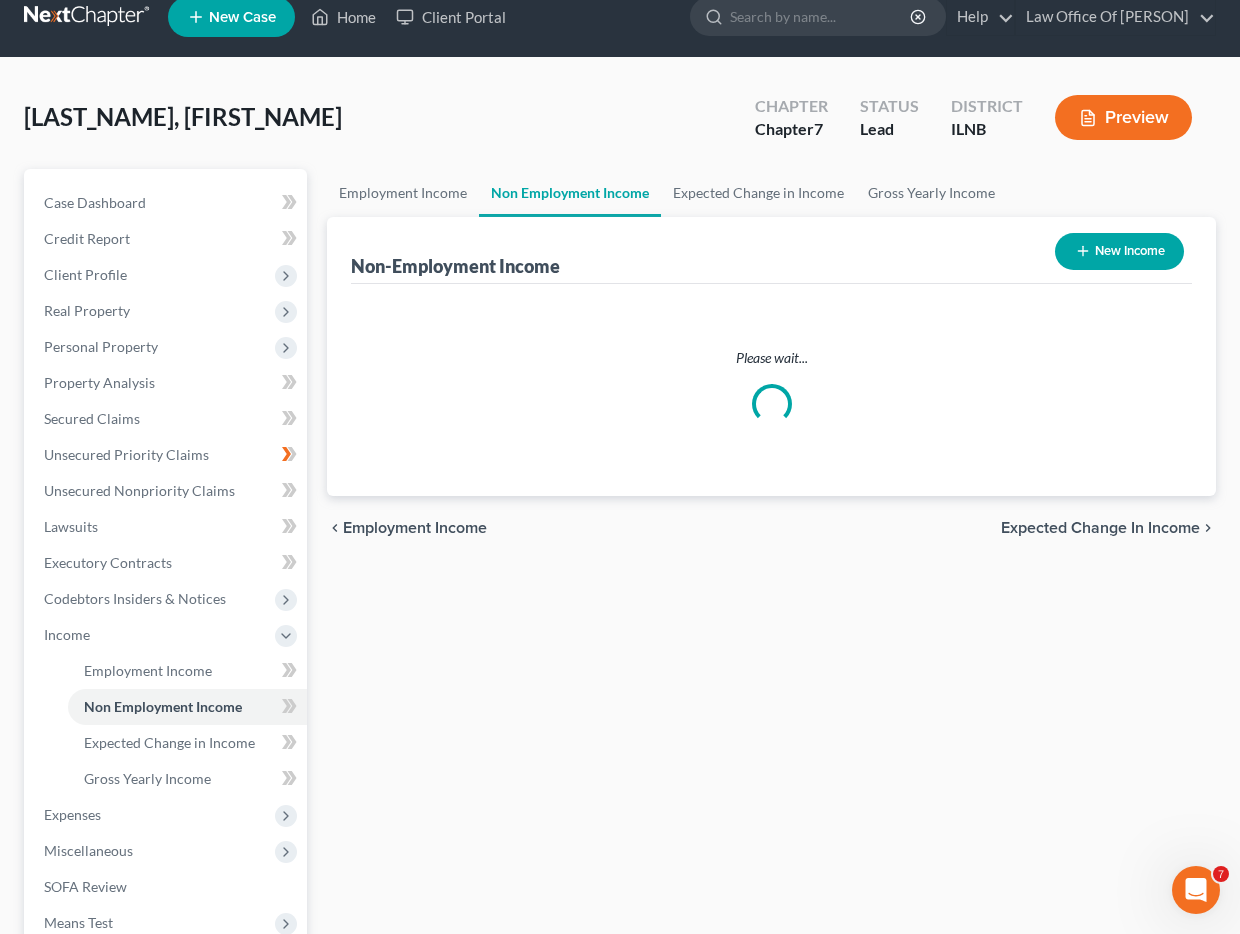 scroll, scrollTop: 0, scrollLeft: 0, axis: both 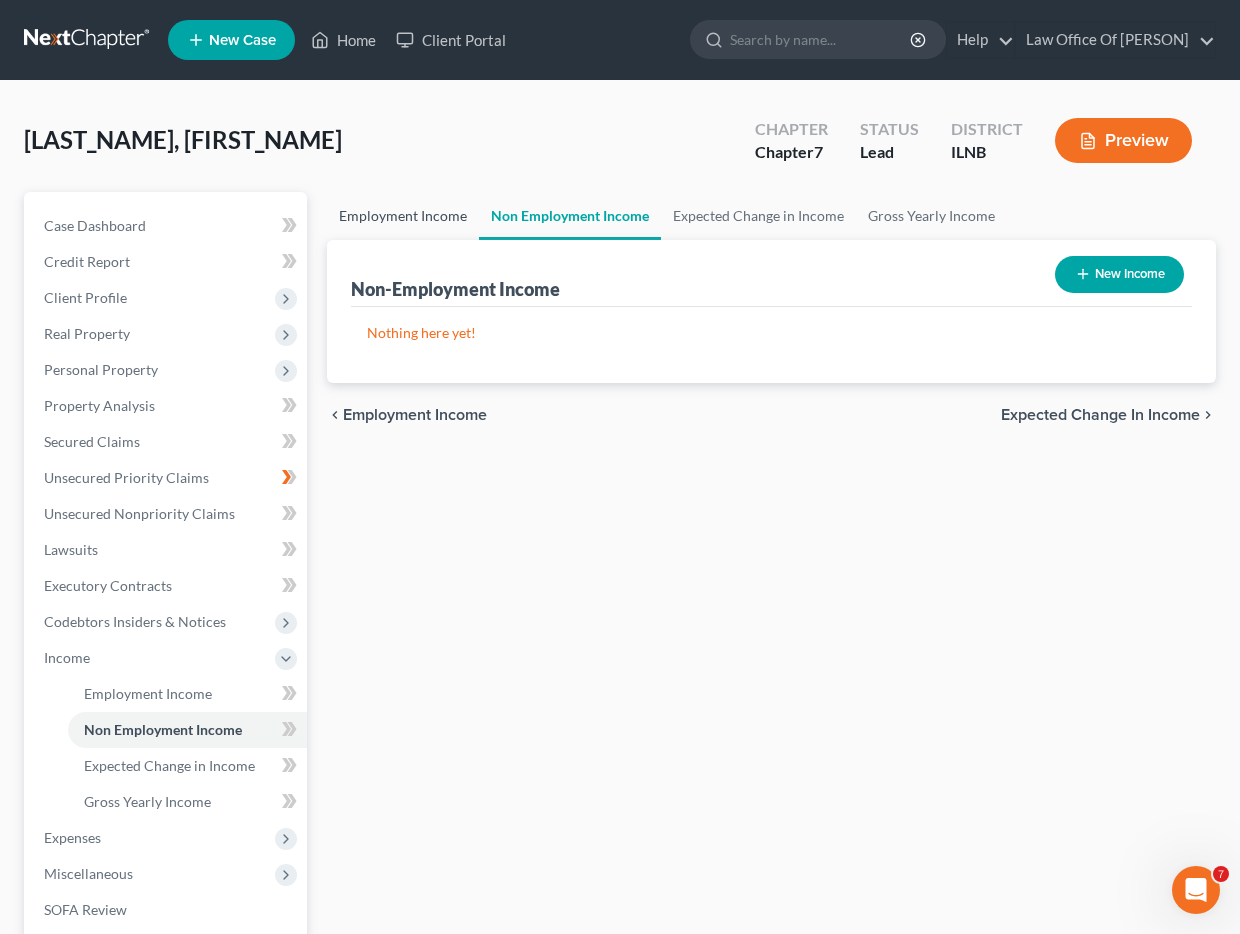 click on "Employment Income" at bounding box center (403, 216) 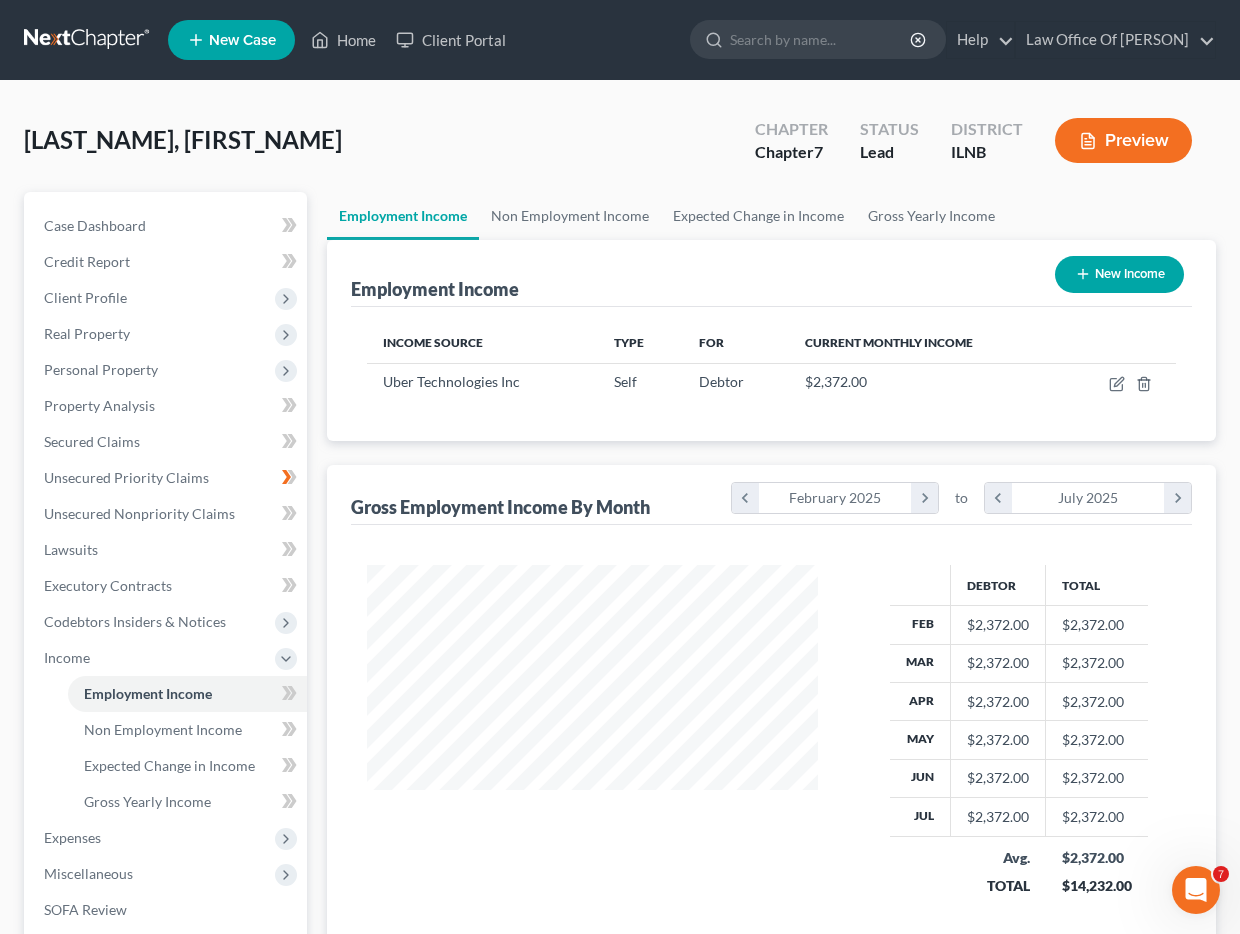scroll, scrollTop: 999619, scrollLeft: 999509, axis: both 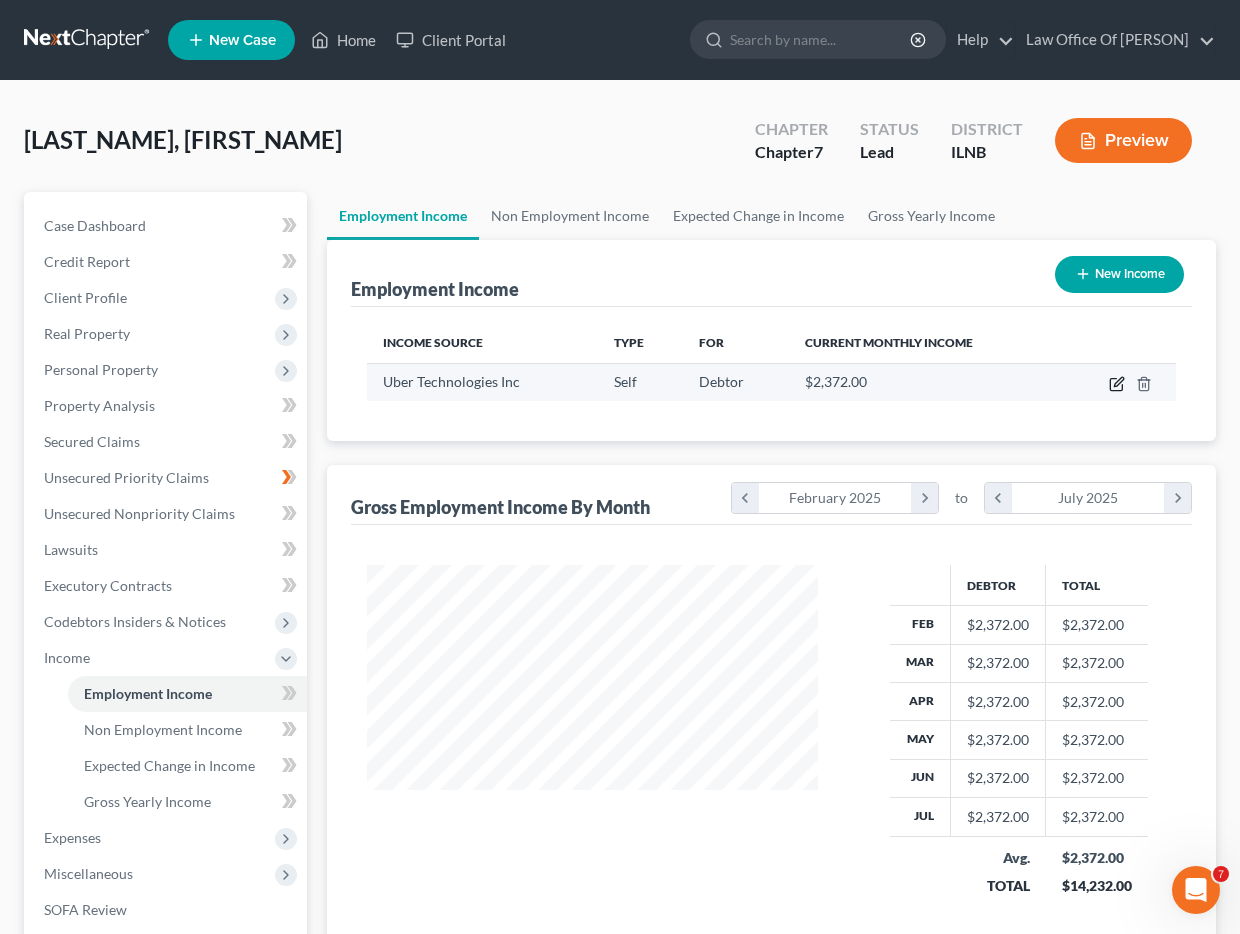 click 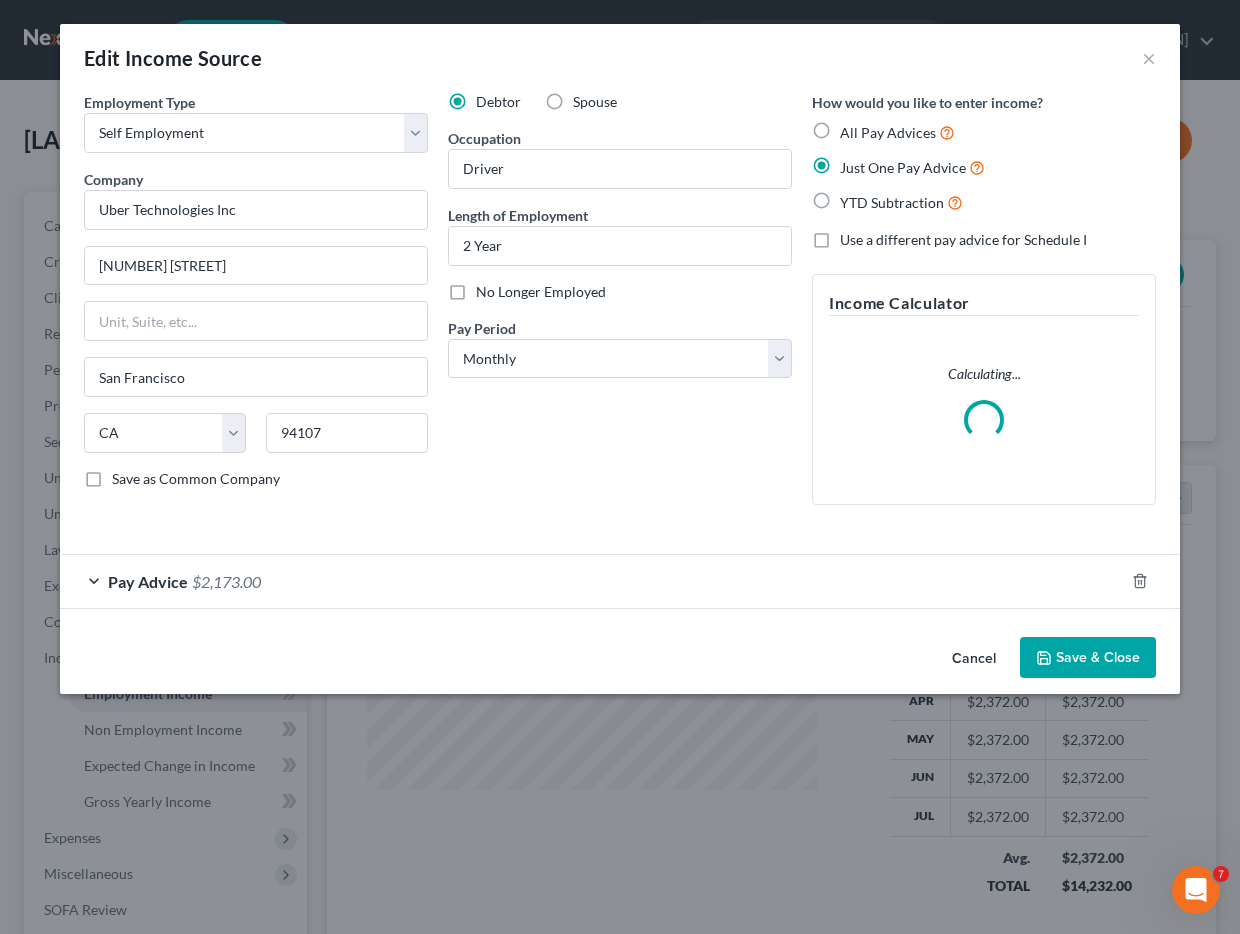 click on "Pay Advice $2,173.00" at bounding box center (592, 581) 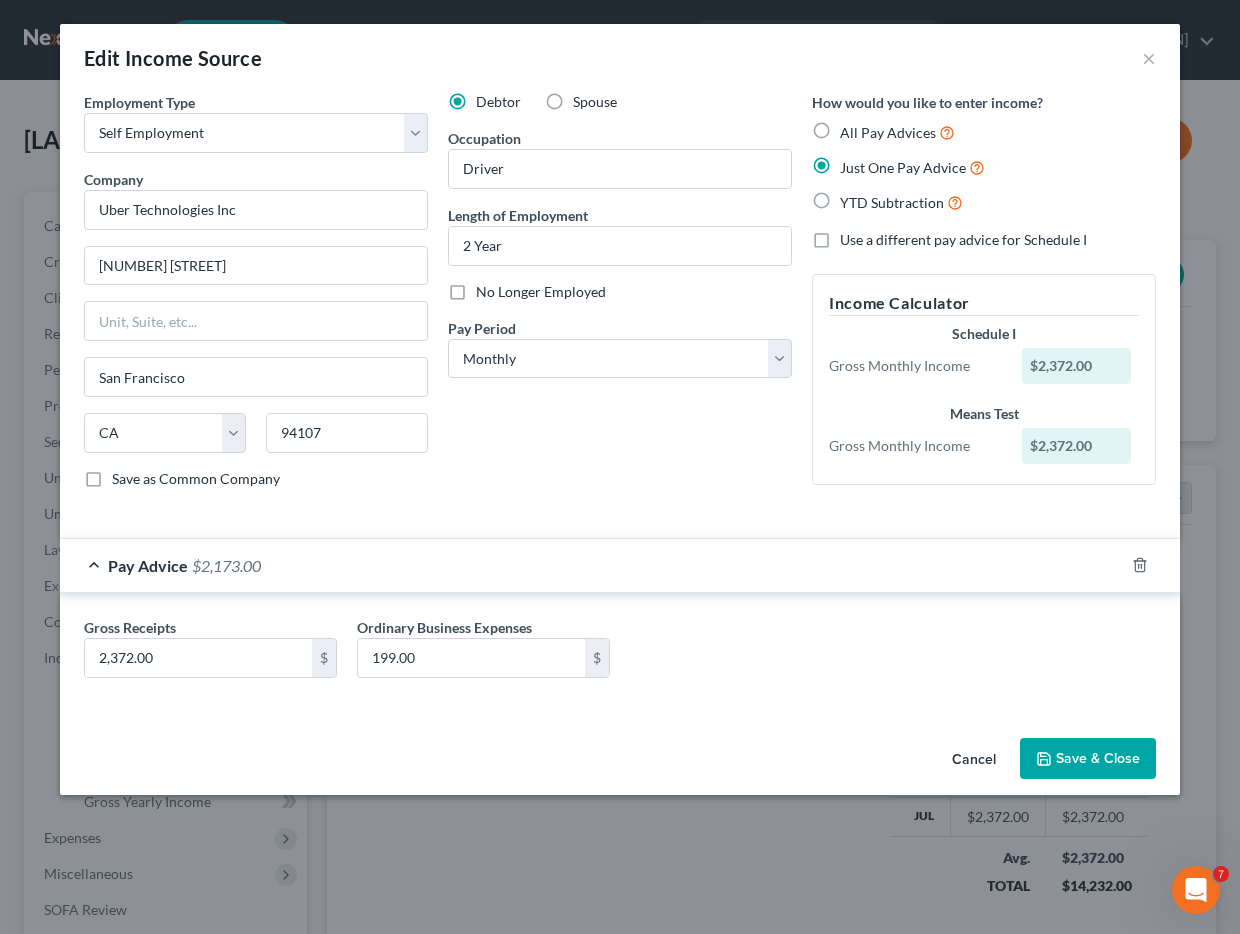 click on "Pay Advice $2,173.00" at bounding box center [620, 565] 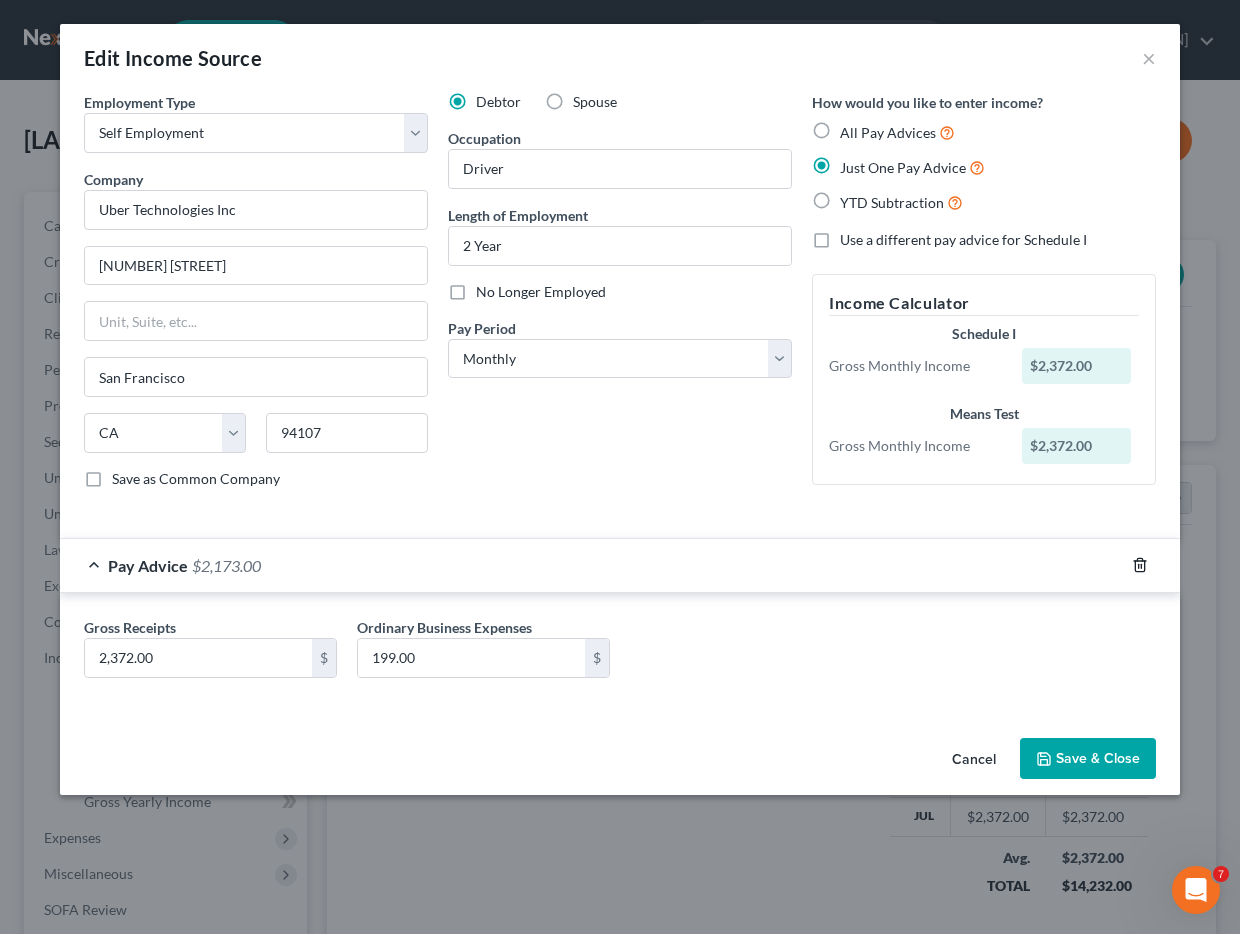 click 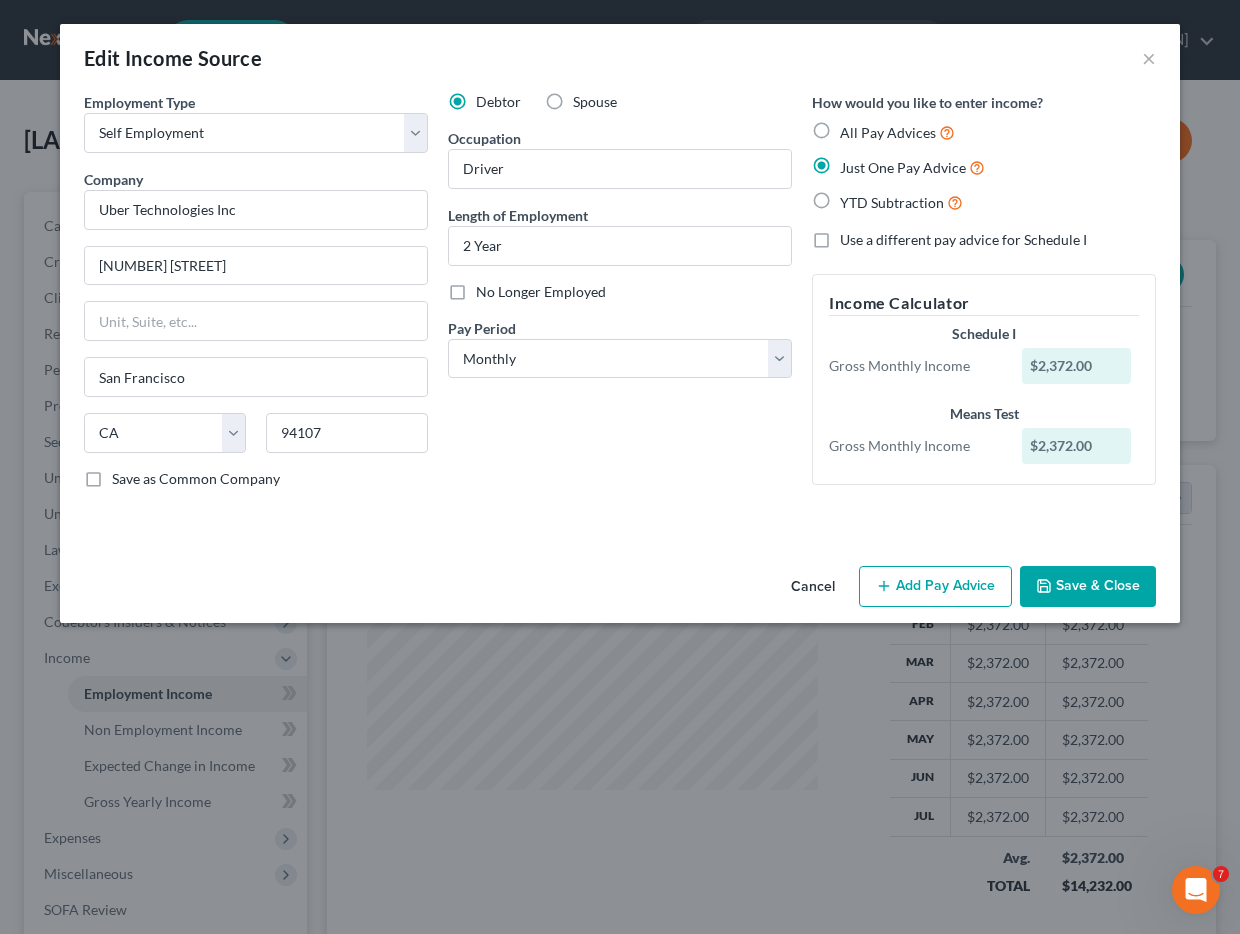 click on "Cancel Add Pay Advice Save & Close" at bounding box center (620, 591) 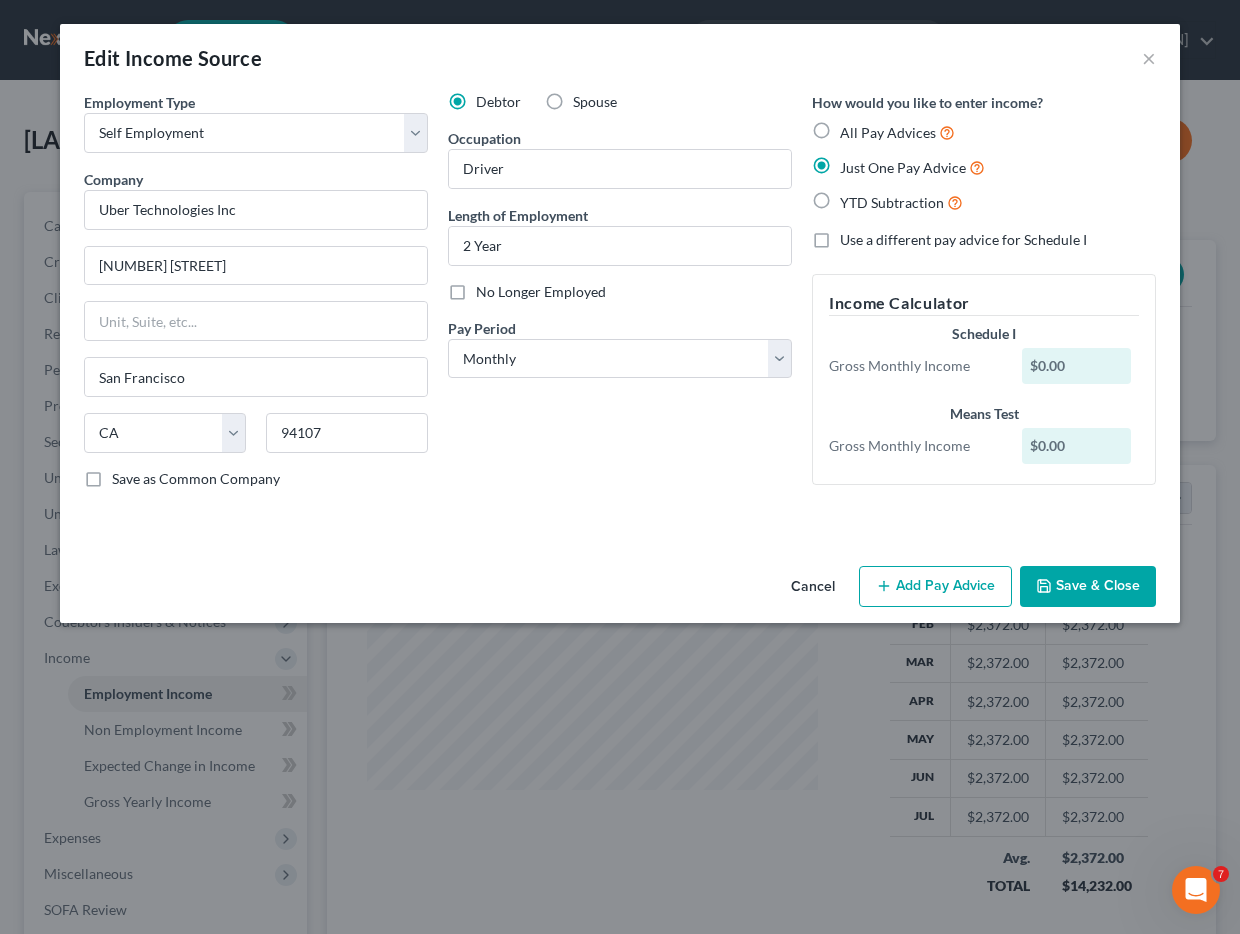 click on "All Pay Advices" at bounding box center [897, 132] 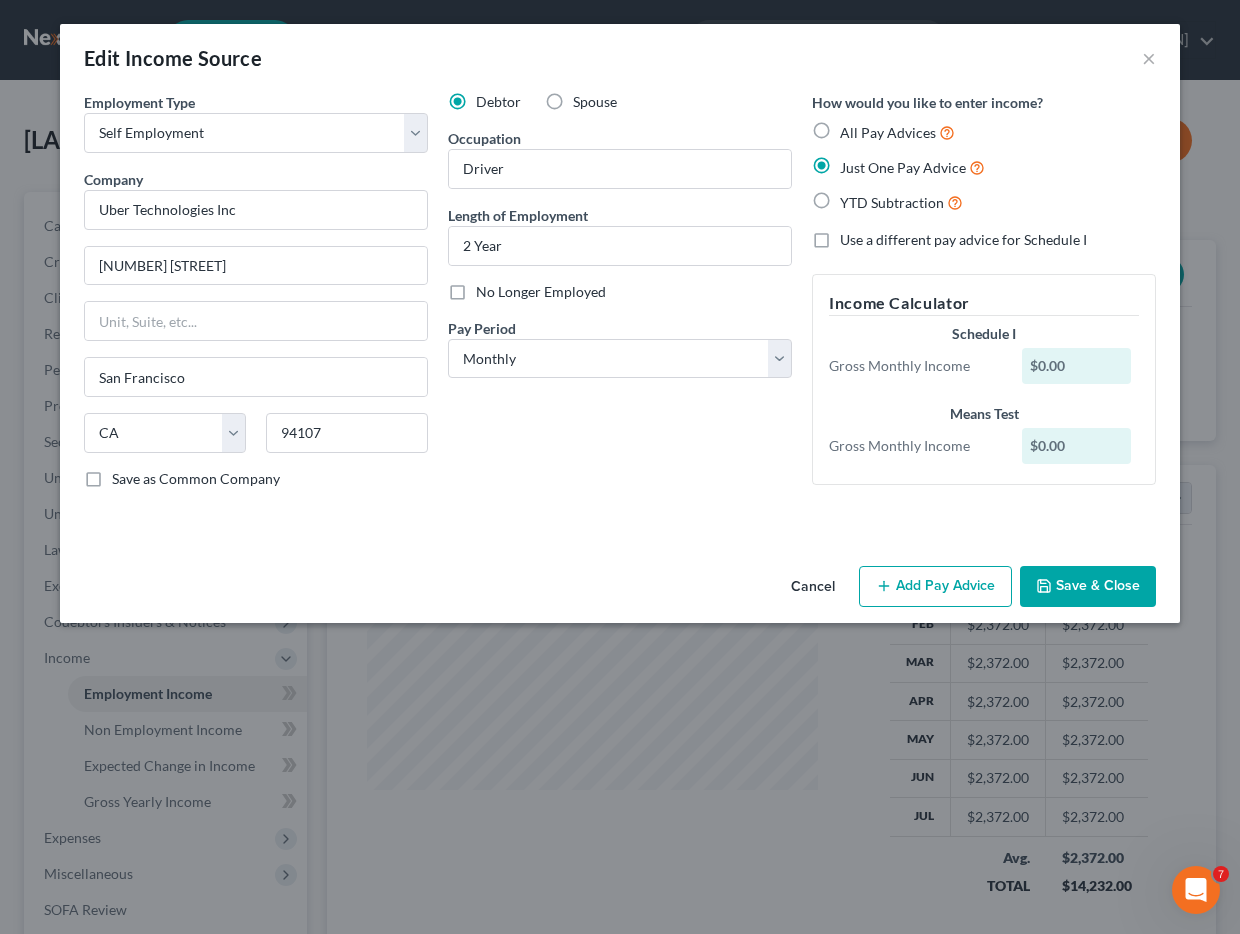 click on "All Pay Advices" at bounding box center (854, 127) 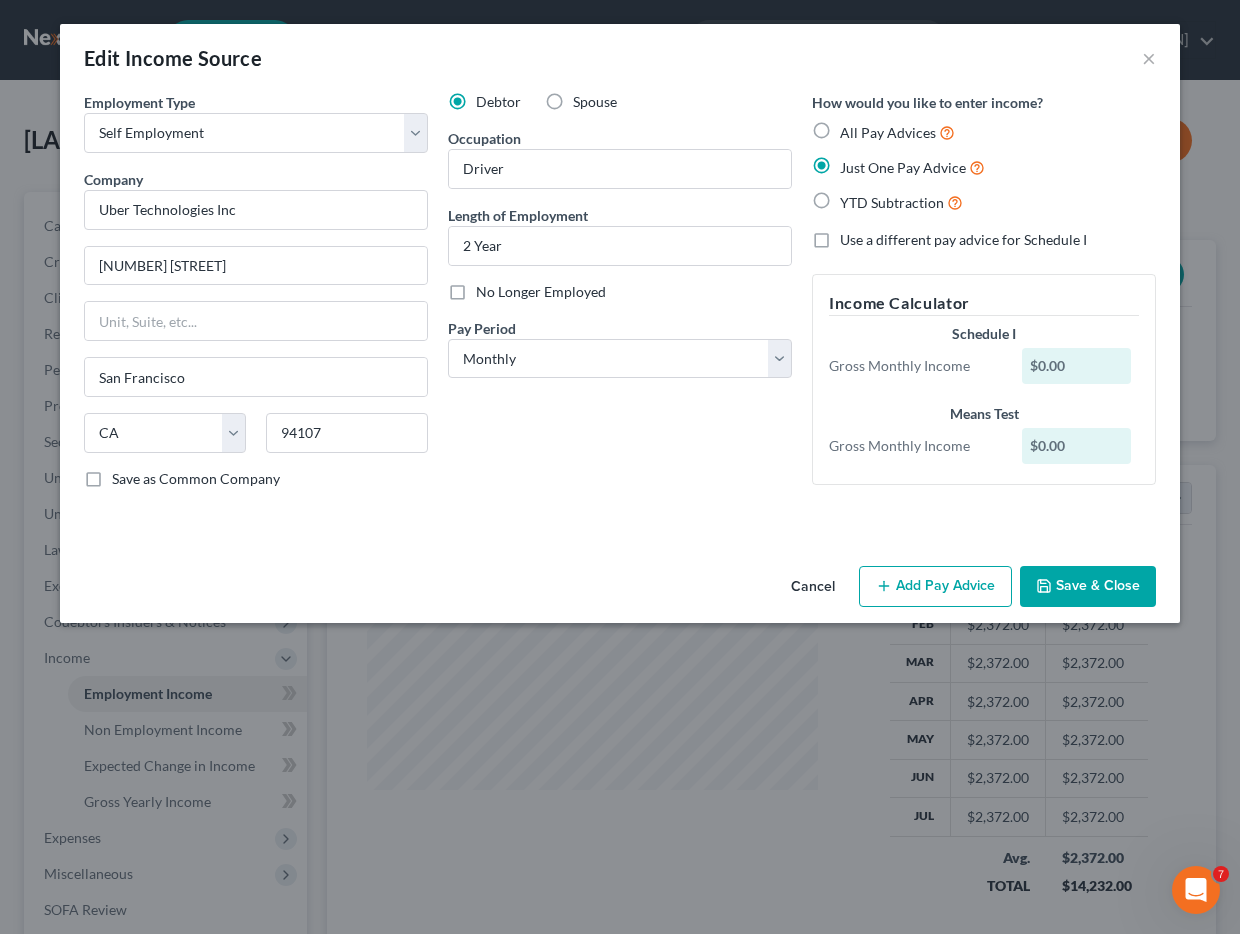 radio on "true" 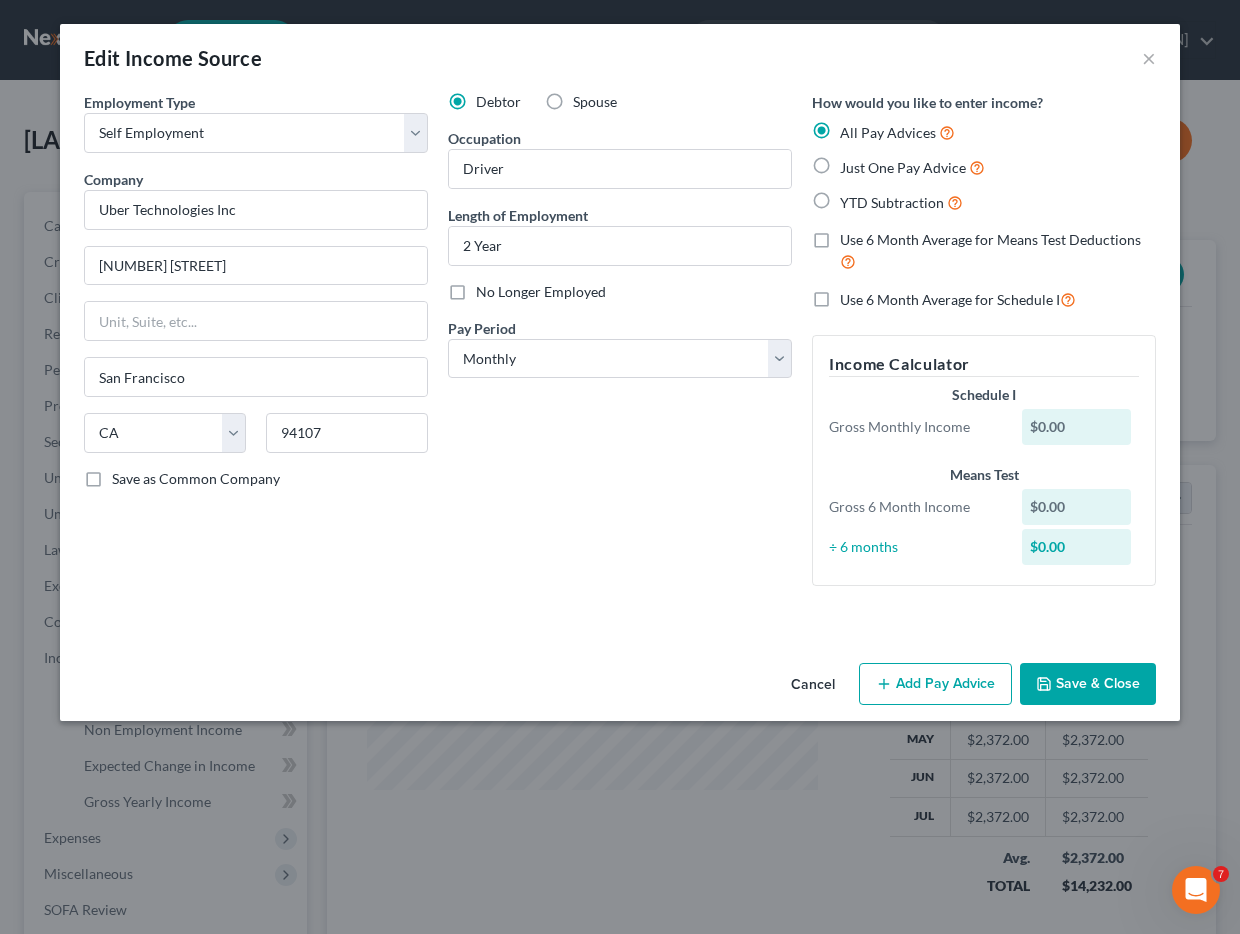 click on "Add Pay Advice" at bounding box center (935, 684) 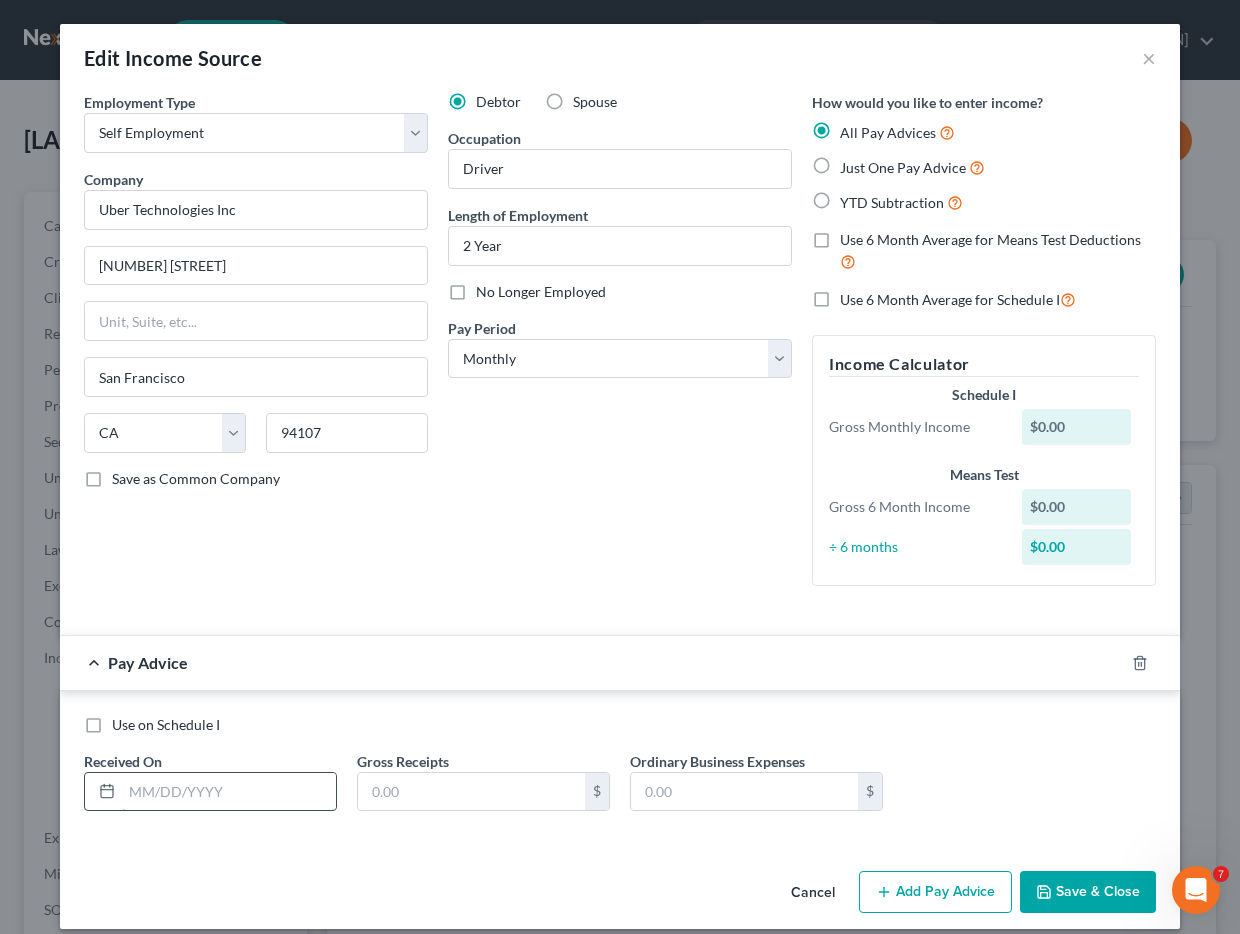 click at bounding box center [229, 792] 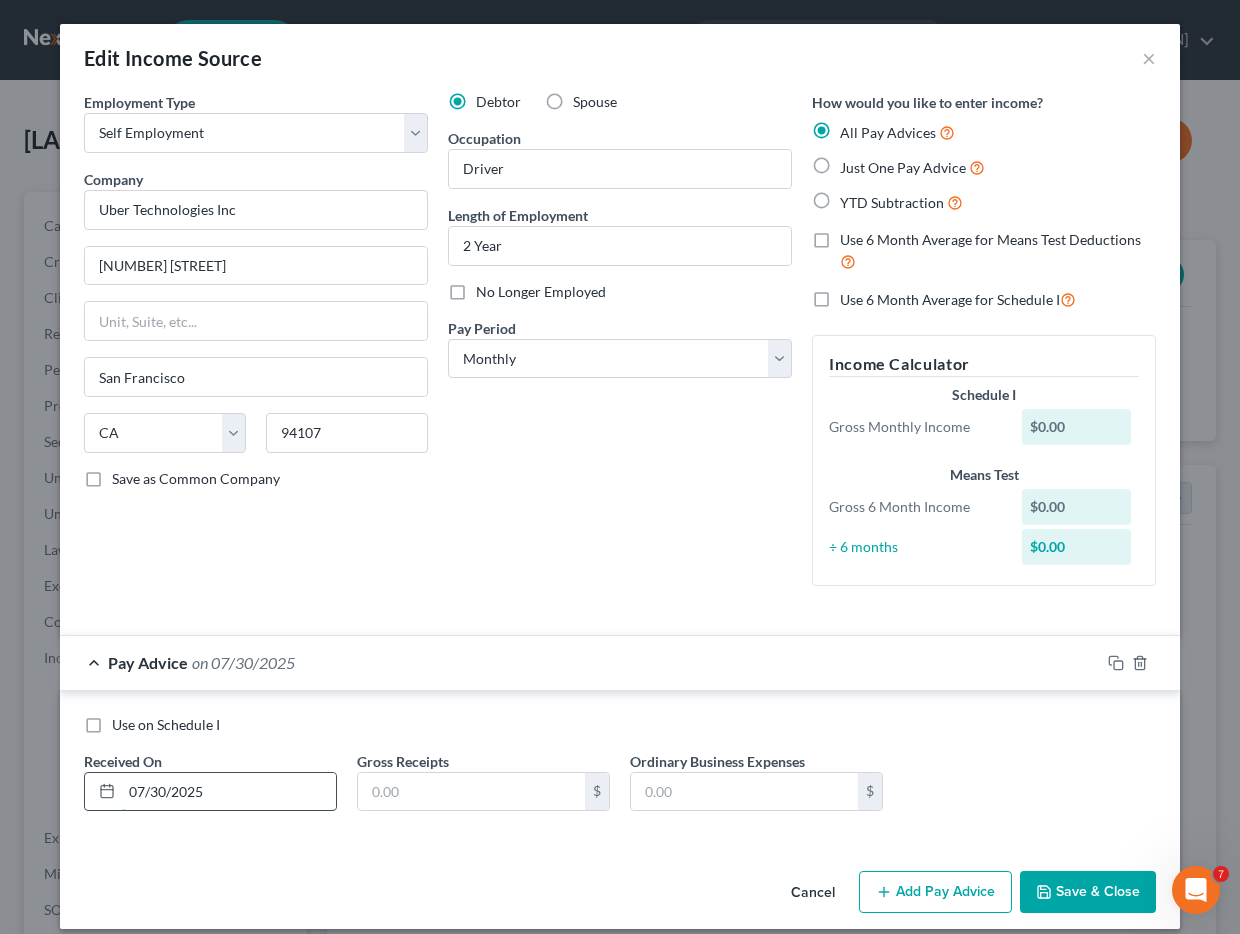 type on "07/30/2025" 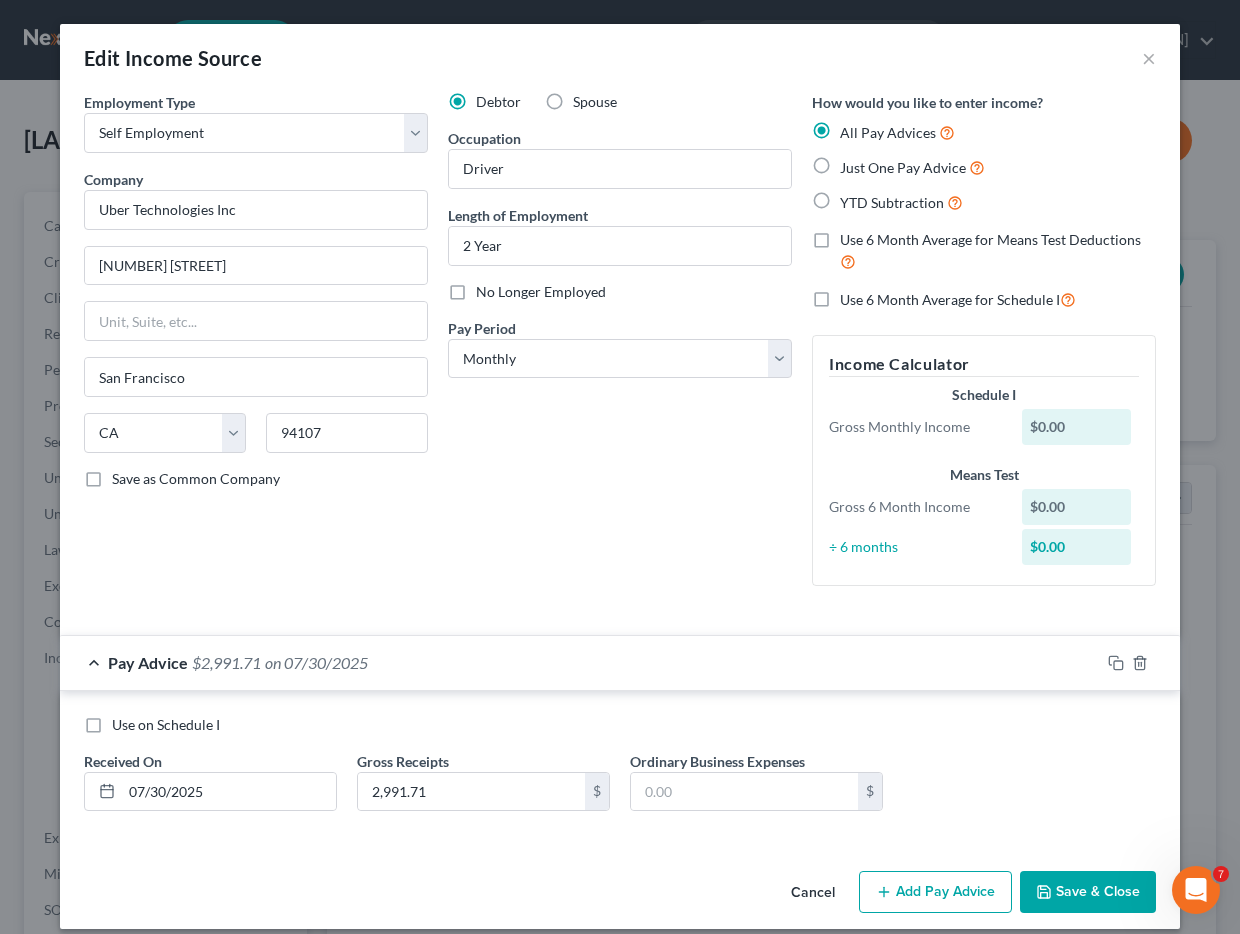 click on "Use on Schedule I" at bounding box center [620, 725] 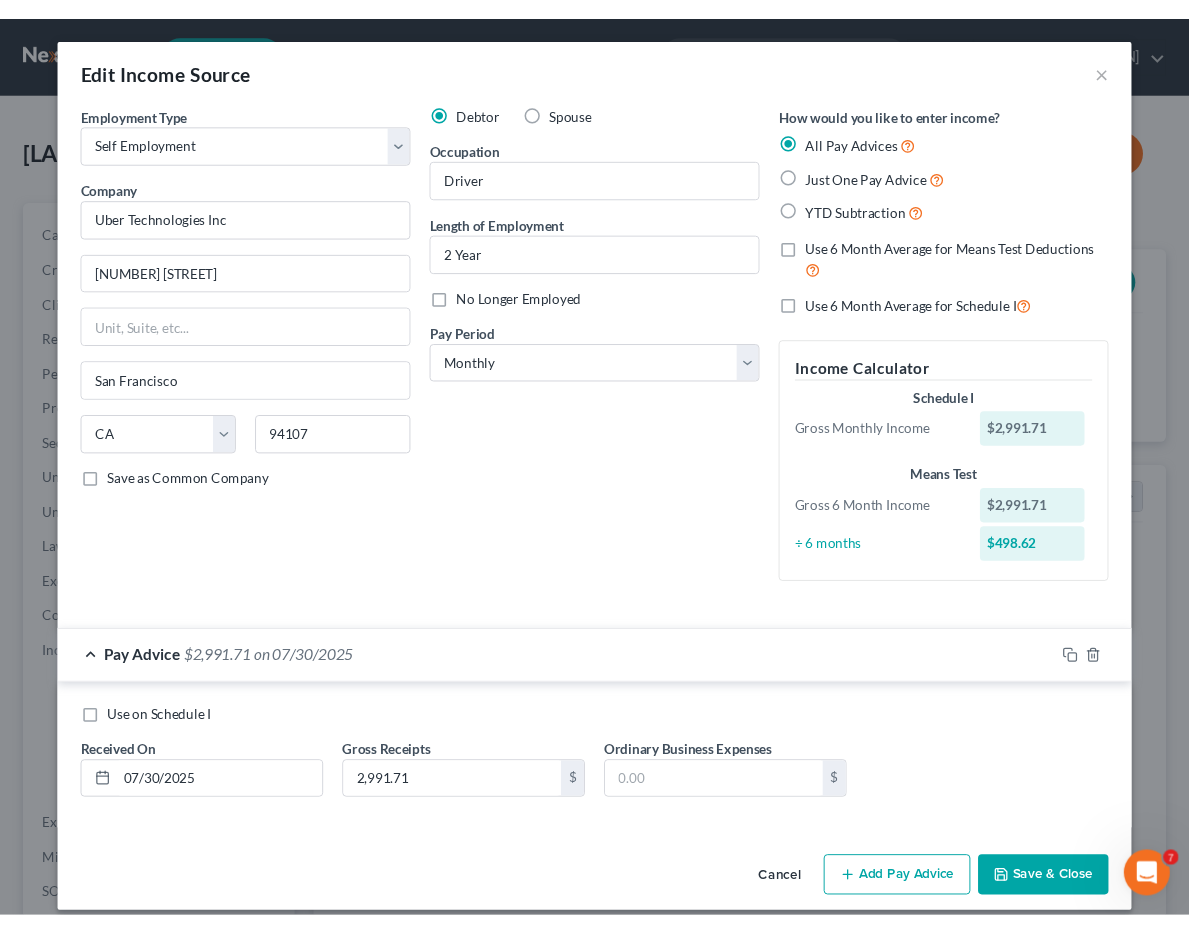 scroll, scrollTop: 219, scrollLeft: 478, axis: both 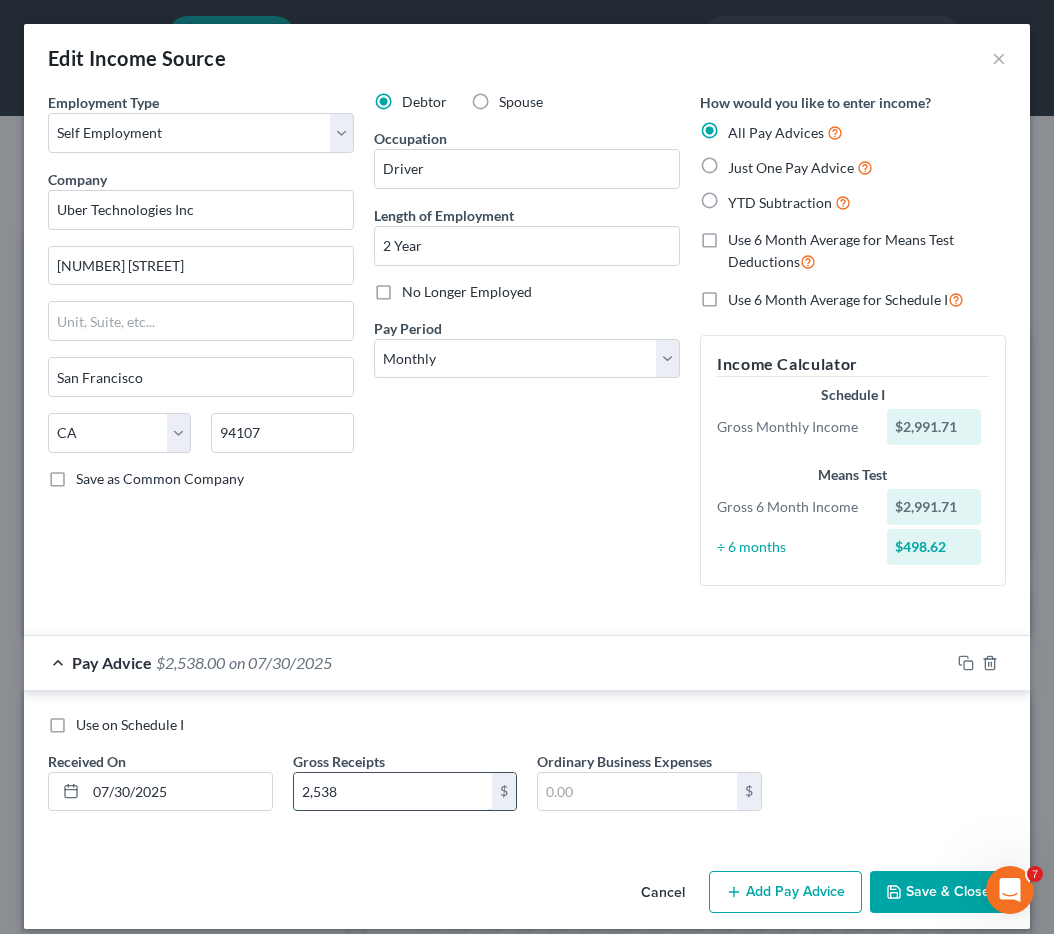 type on "2,538" 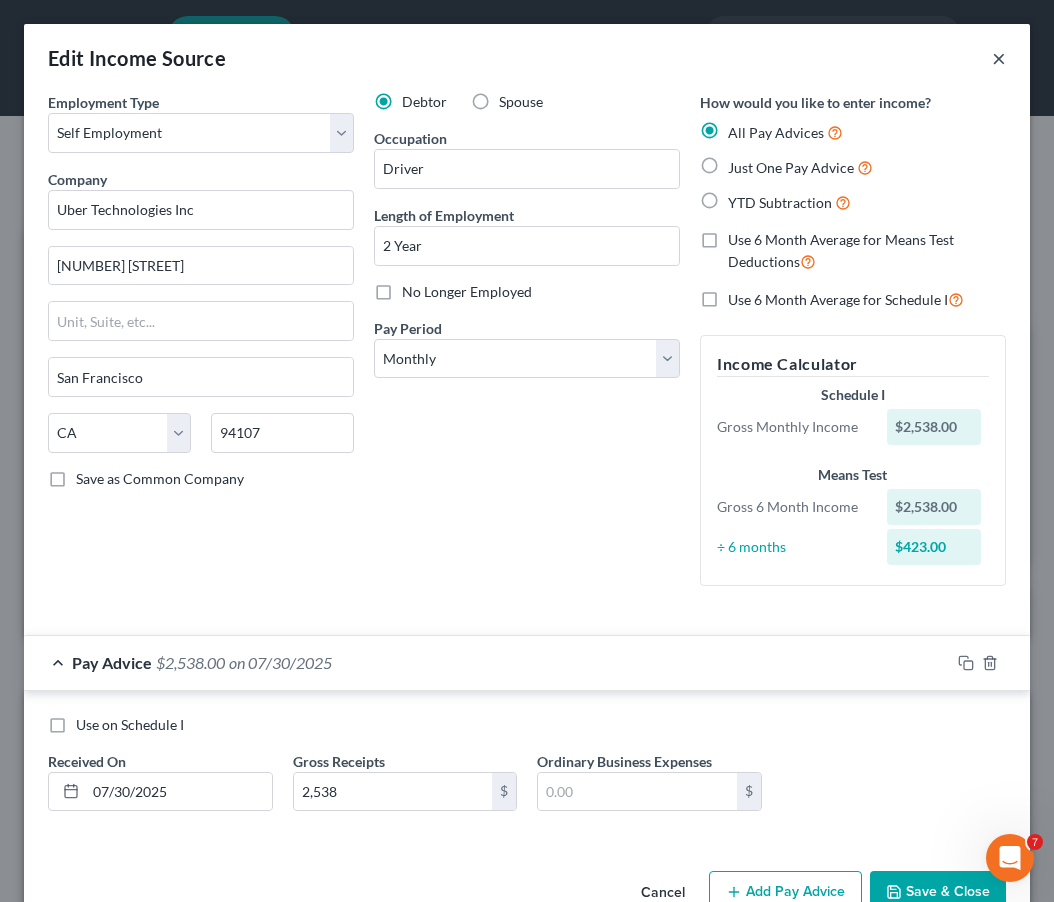 click on "×" at bounding box center [999, 58] 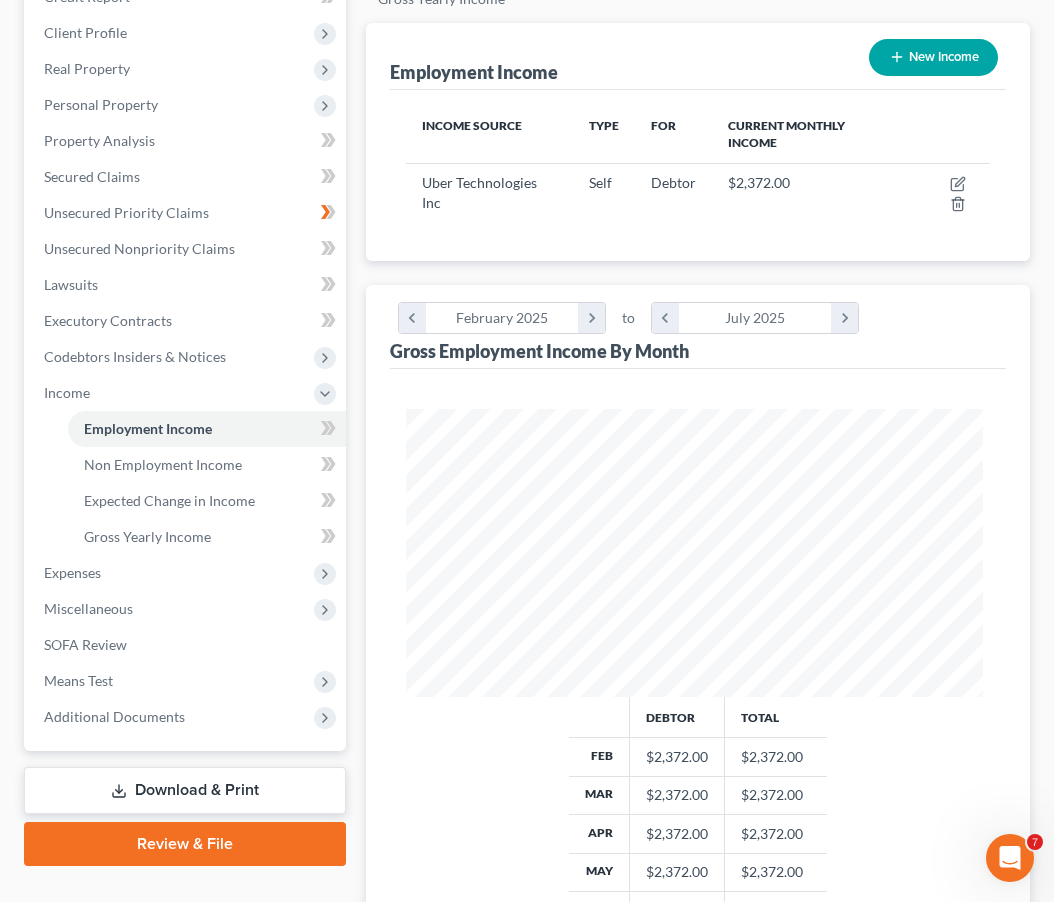scroll, scrollTop: 320, scrollLeft: 0, axis: vertical 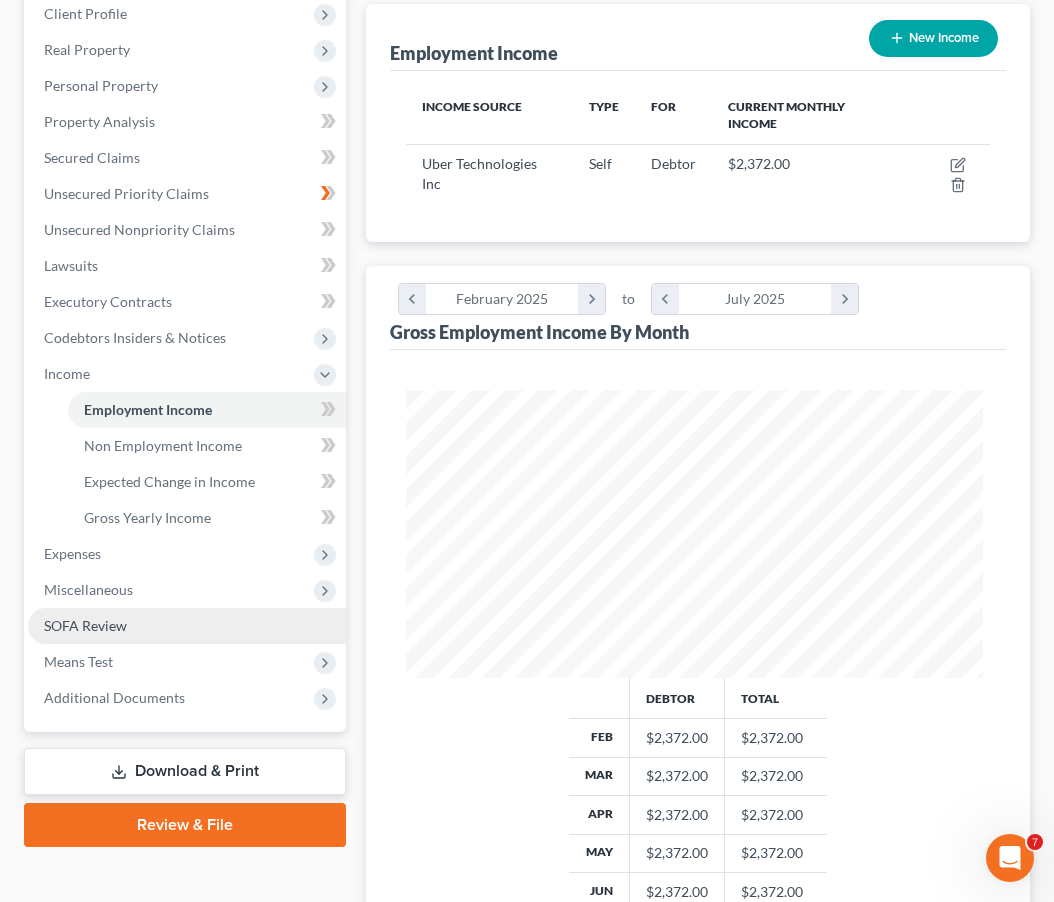 click on "SOFA Review" at bounding box center (187, 626) 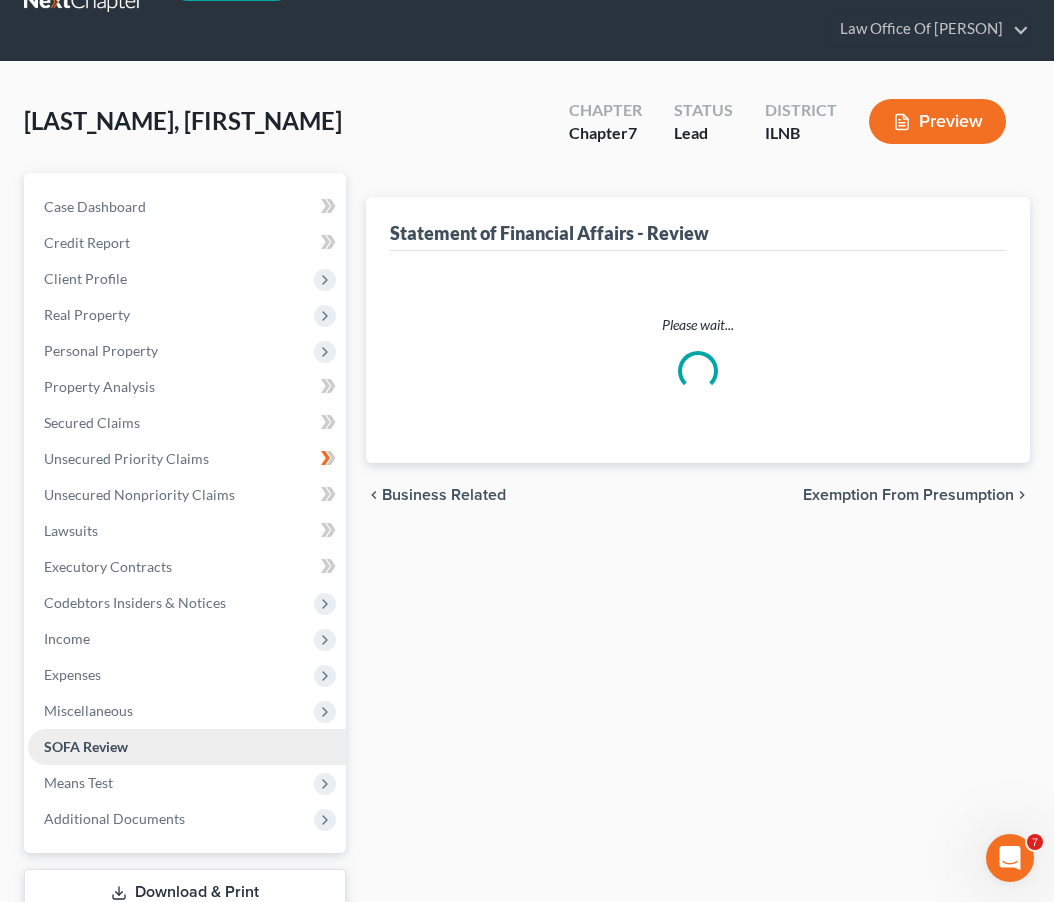 scroll, scrollTop: 0, scrollLeft: 0, axis: both 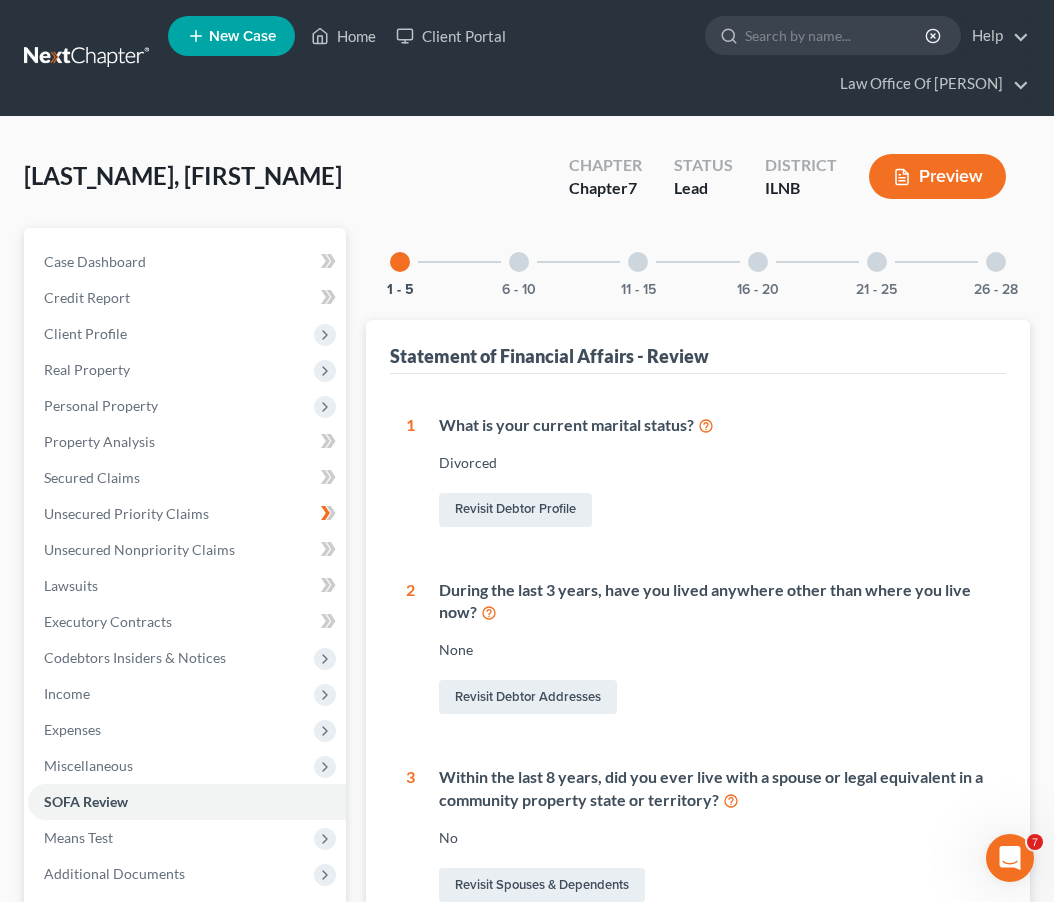 click on "6 - 10" at bounding box center (519, 262) 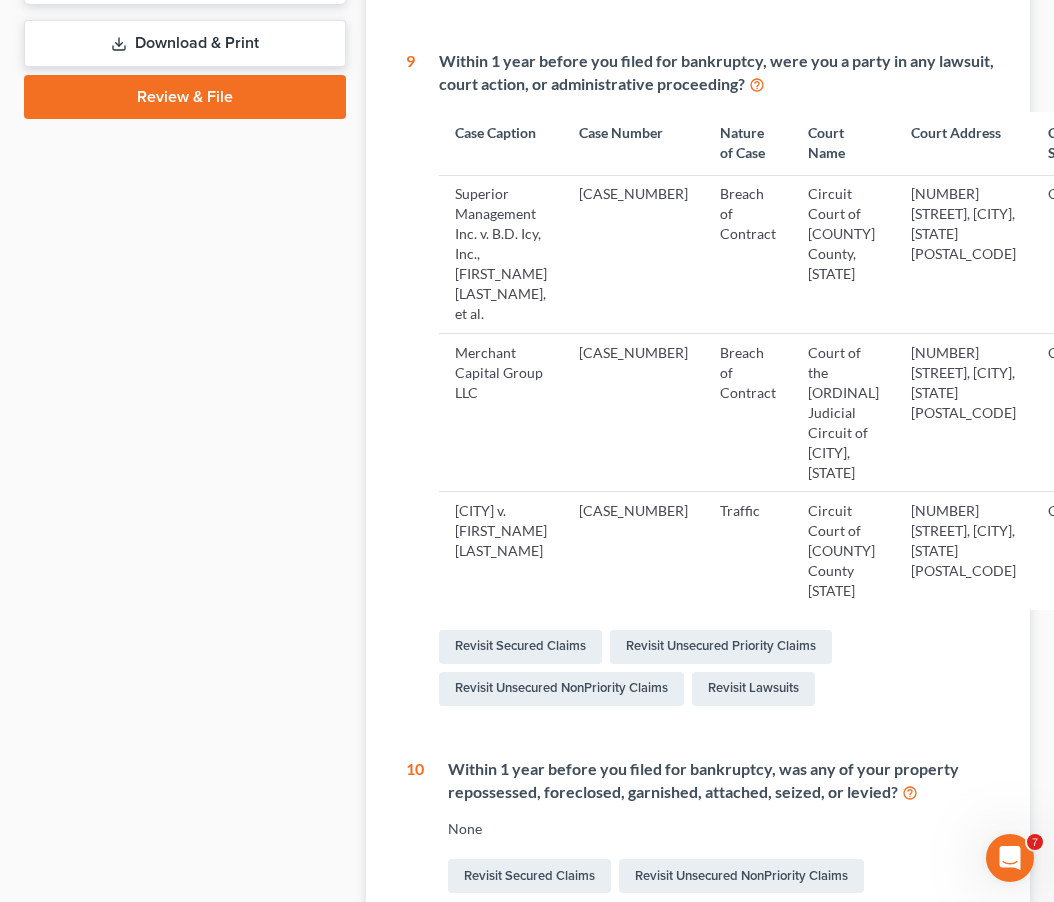 scroll, scrollTop: 900, scrollLeft: 0, axis: vertical 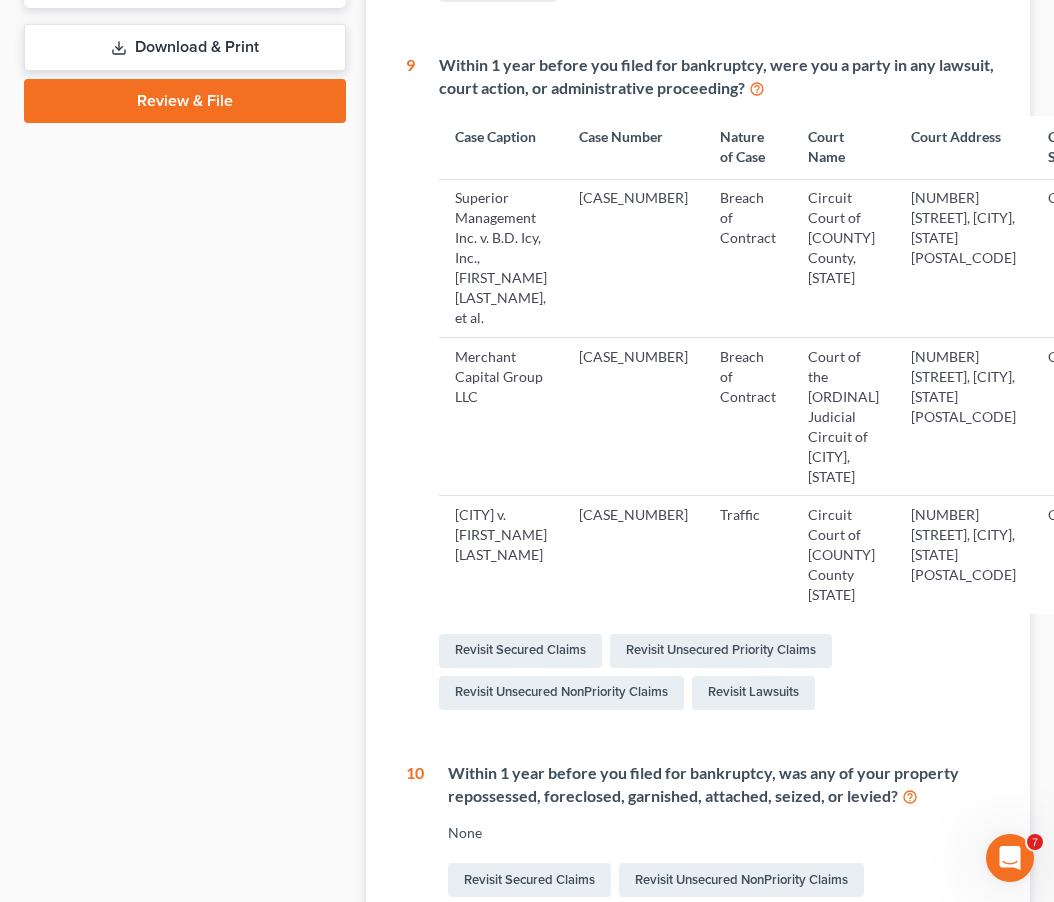 click on "Case Dashboard
Payments
Invoices
Payments
Payments
Credit Report
Client Profile" at bounding box center (185, 183) 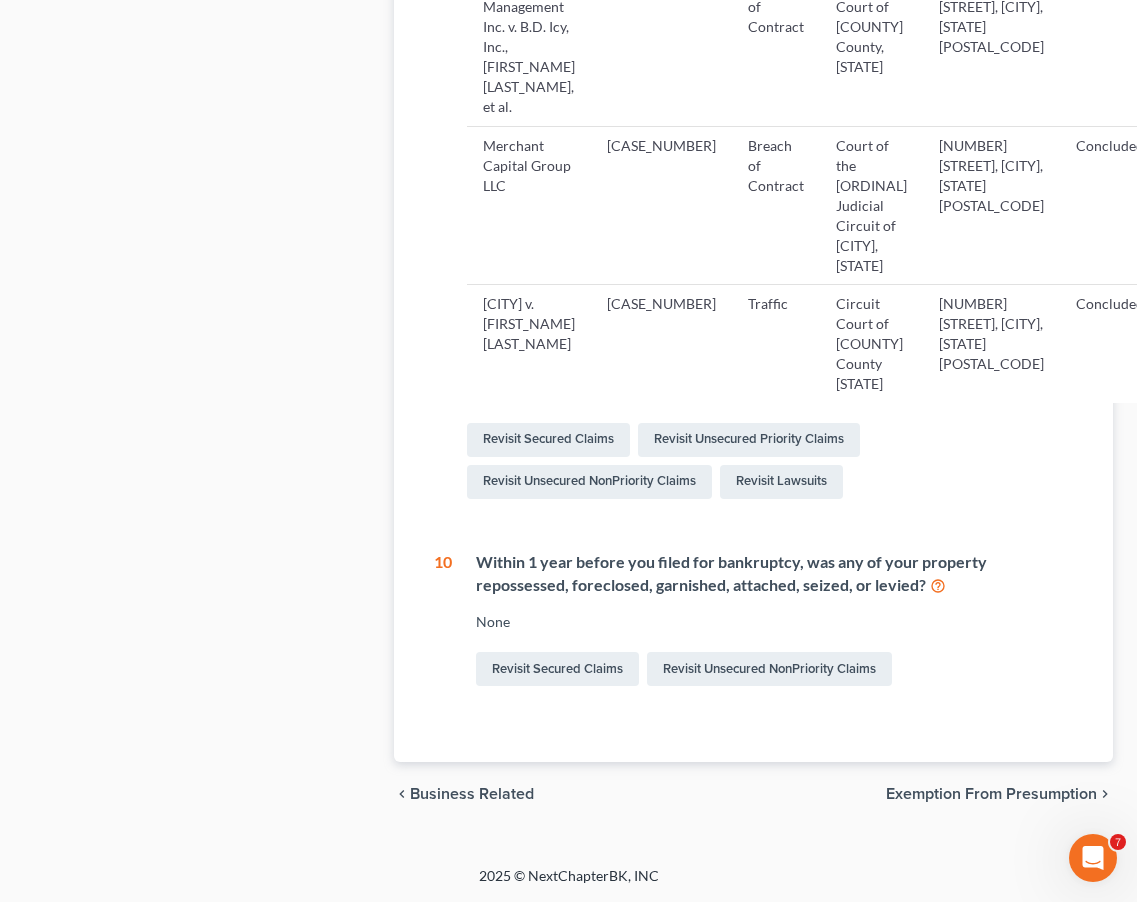 scroll, scrollTop: 1238, scrollLeft: 0, axis: vertical 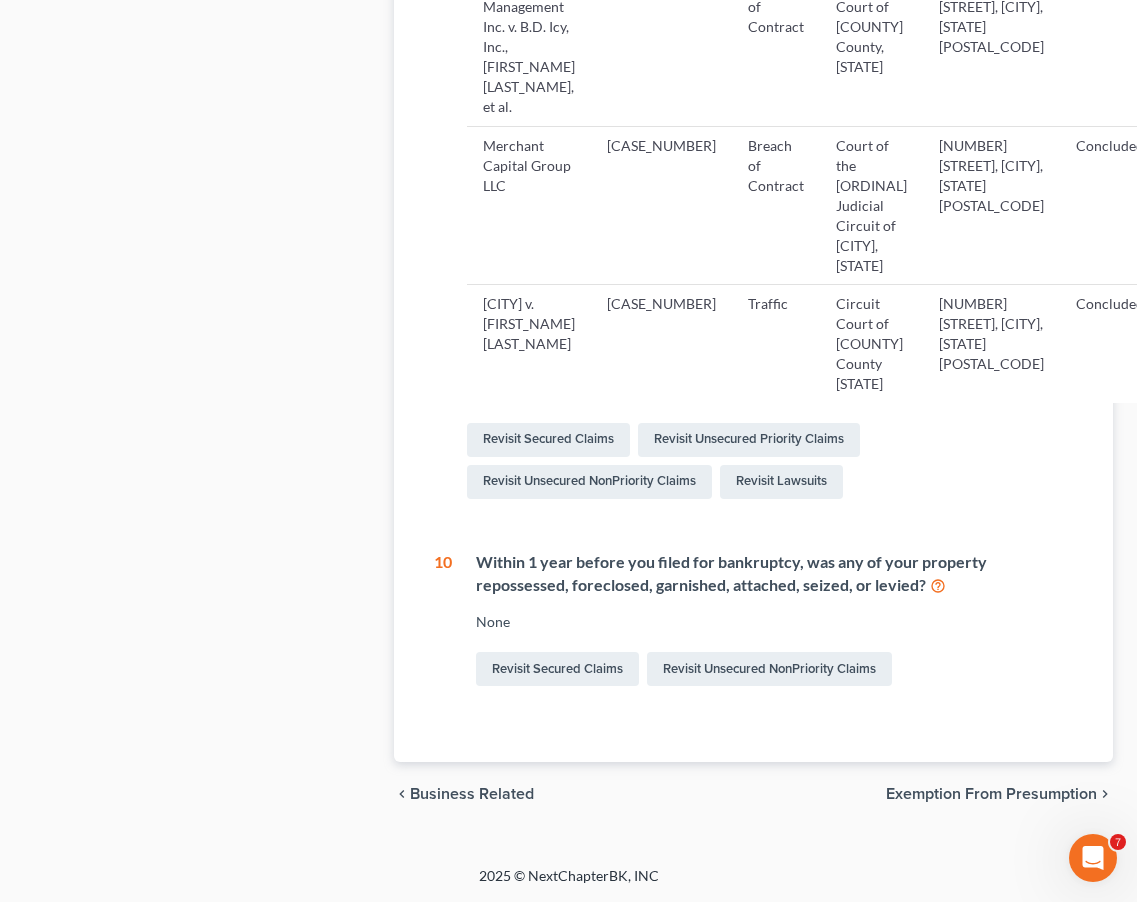 click on "Exemption from Presumption" at bounding box center [991, 794] 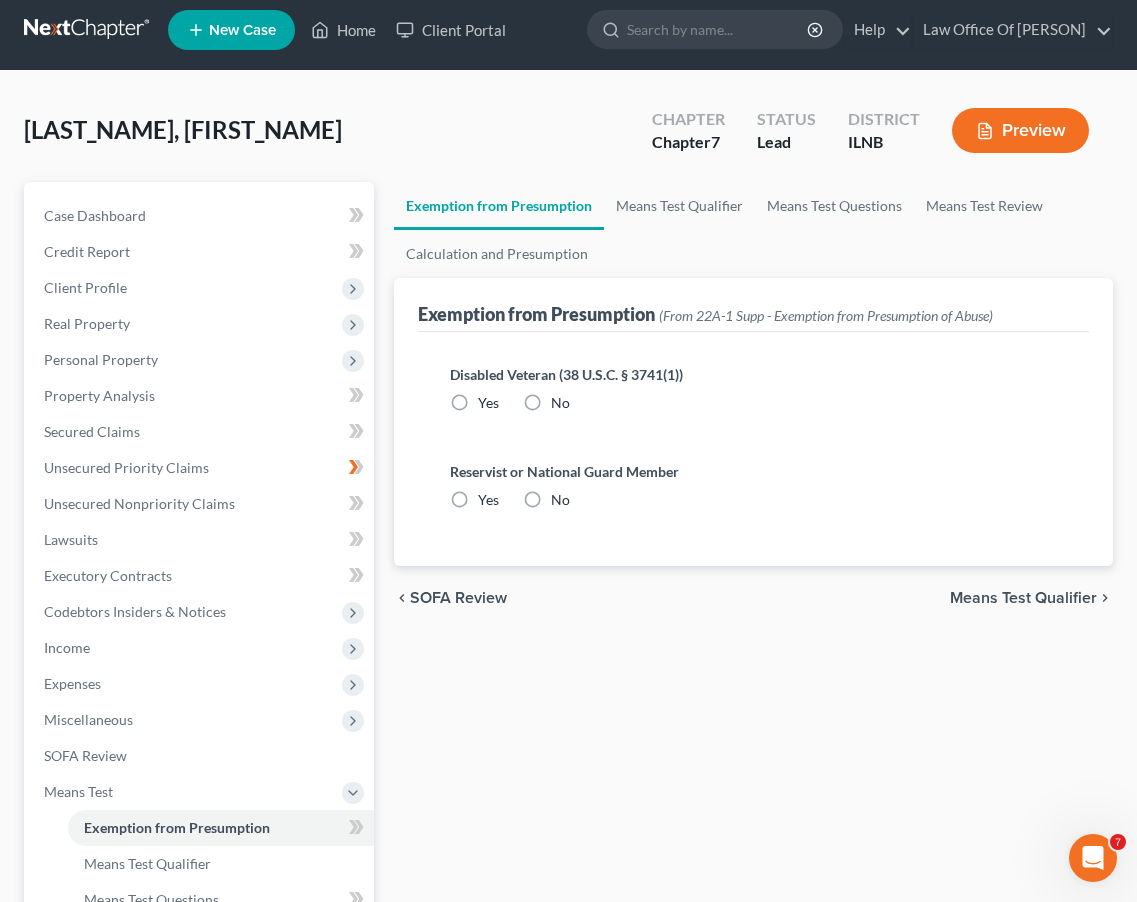 scroll, scrollTop: 0, scrollLeft: 0, axis: both 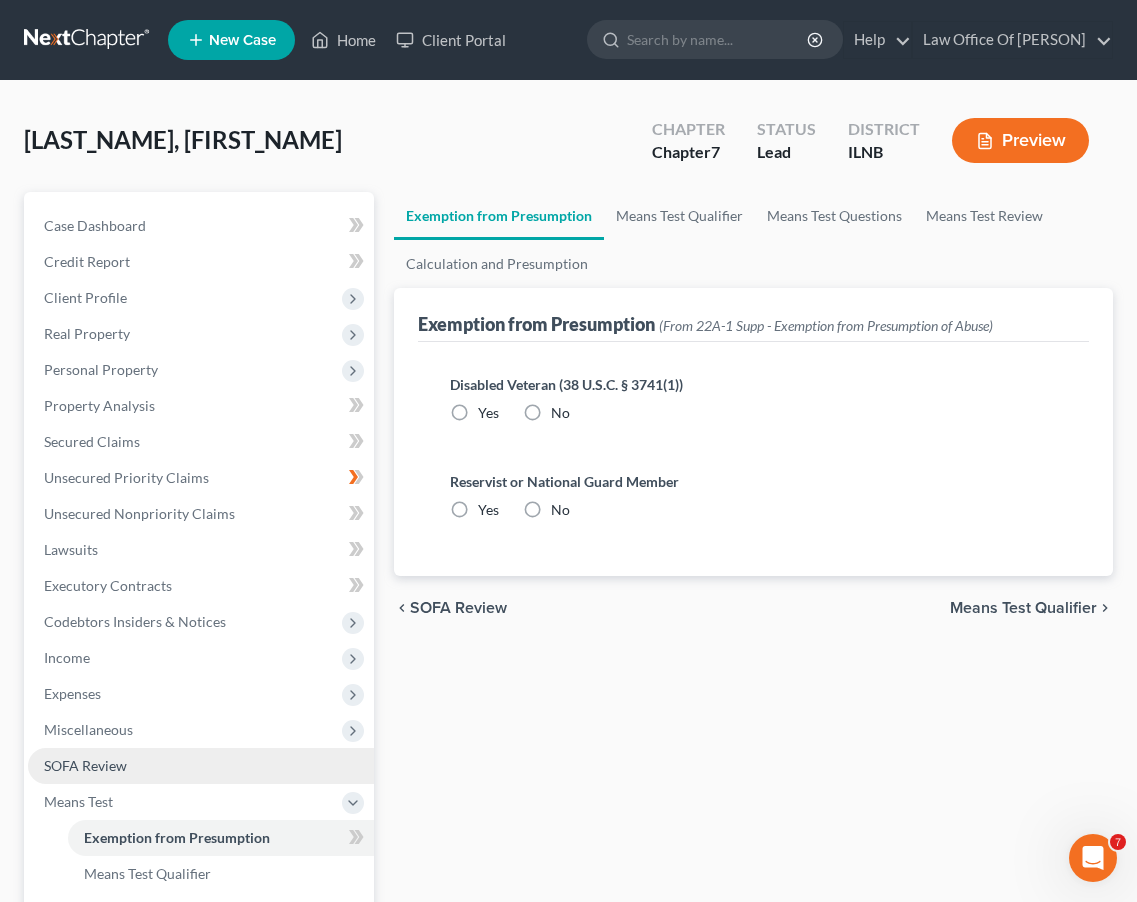 click on "SOFA Review" at bounding box center (201, 766) 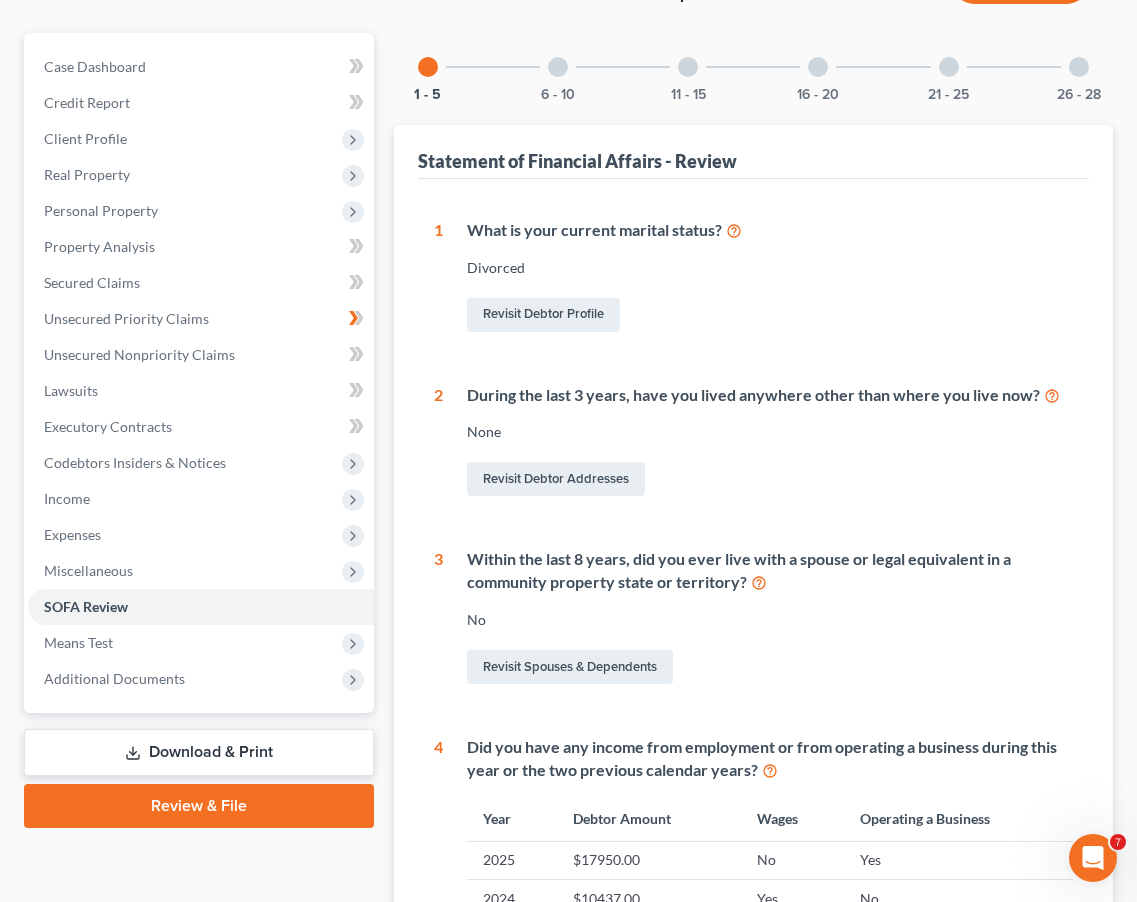 scroll, scrollTop: 0, scrollLeft: 0, axis: both 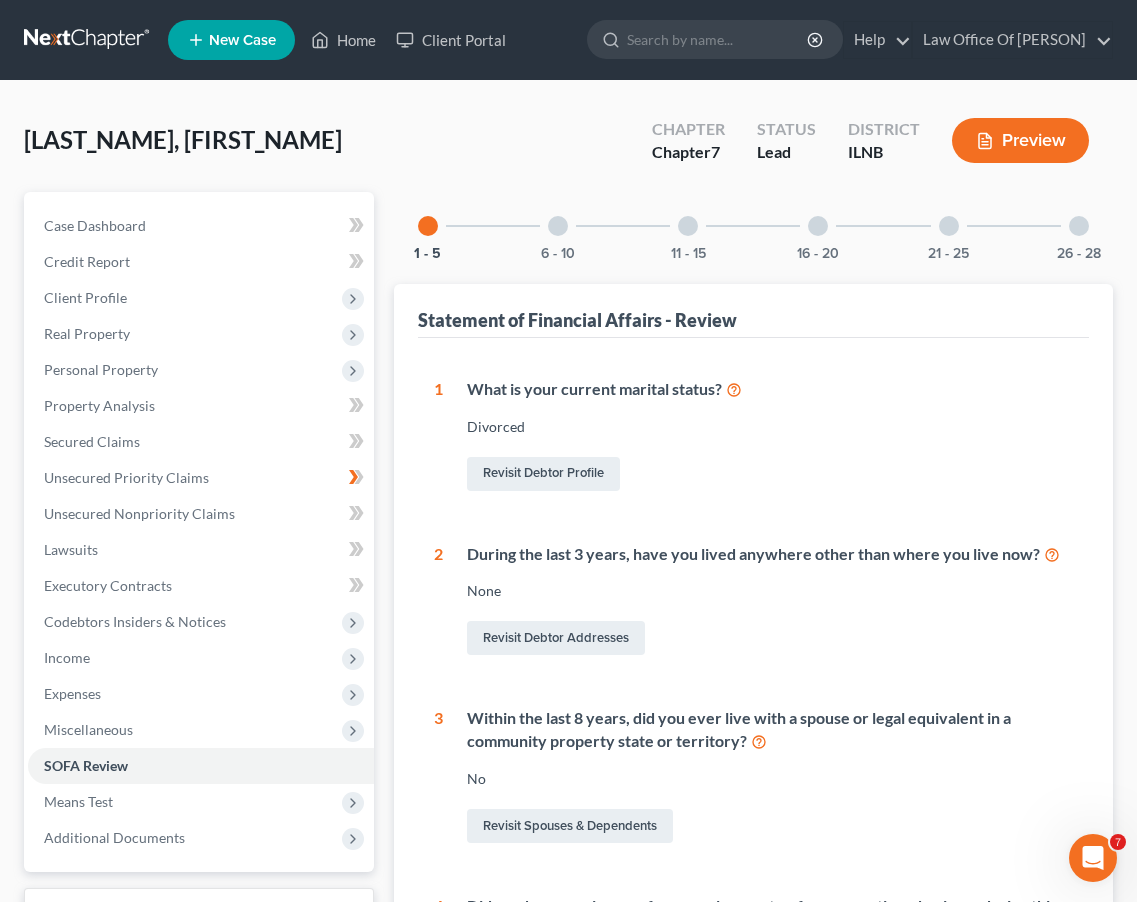 click at bounding box center [558, 226] 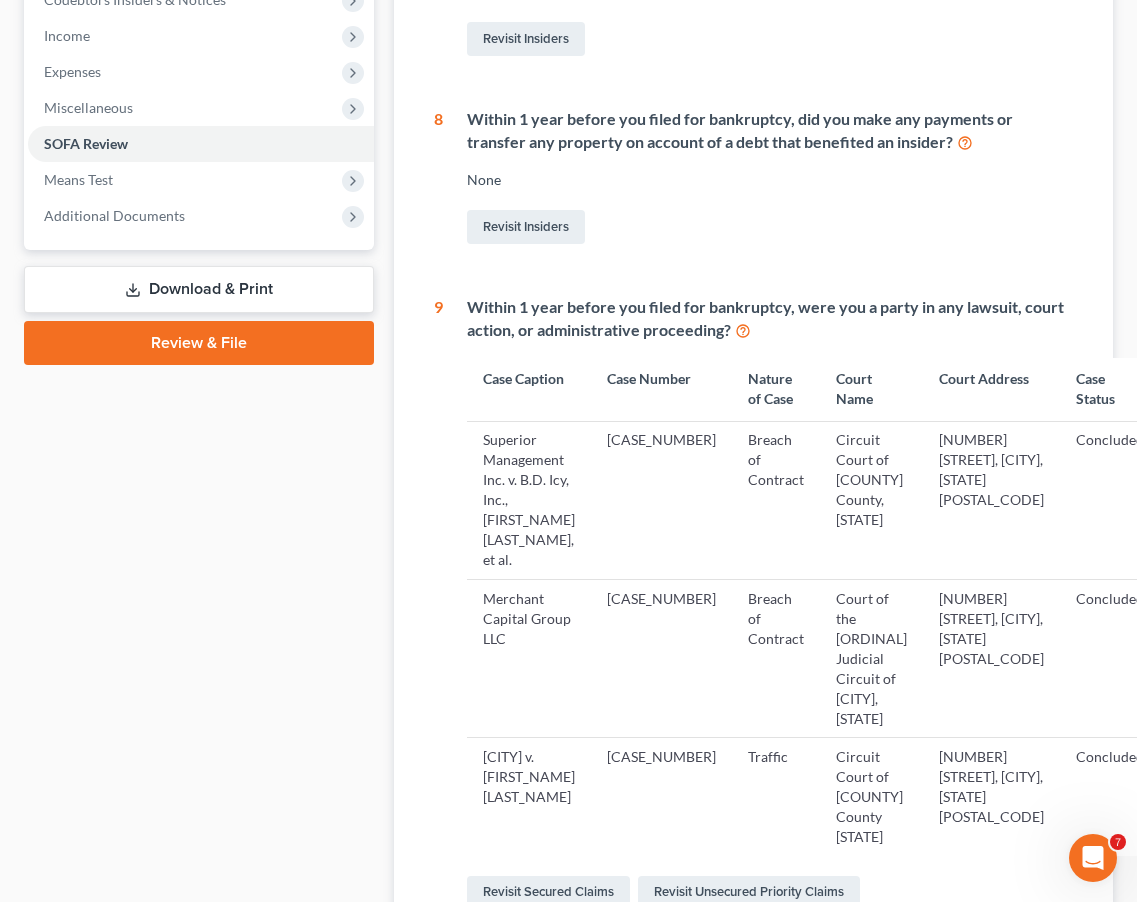 scroll, scrollTop: 0, scrollLeft: 0, axis: both 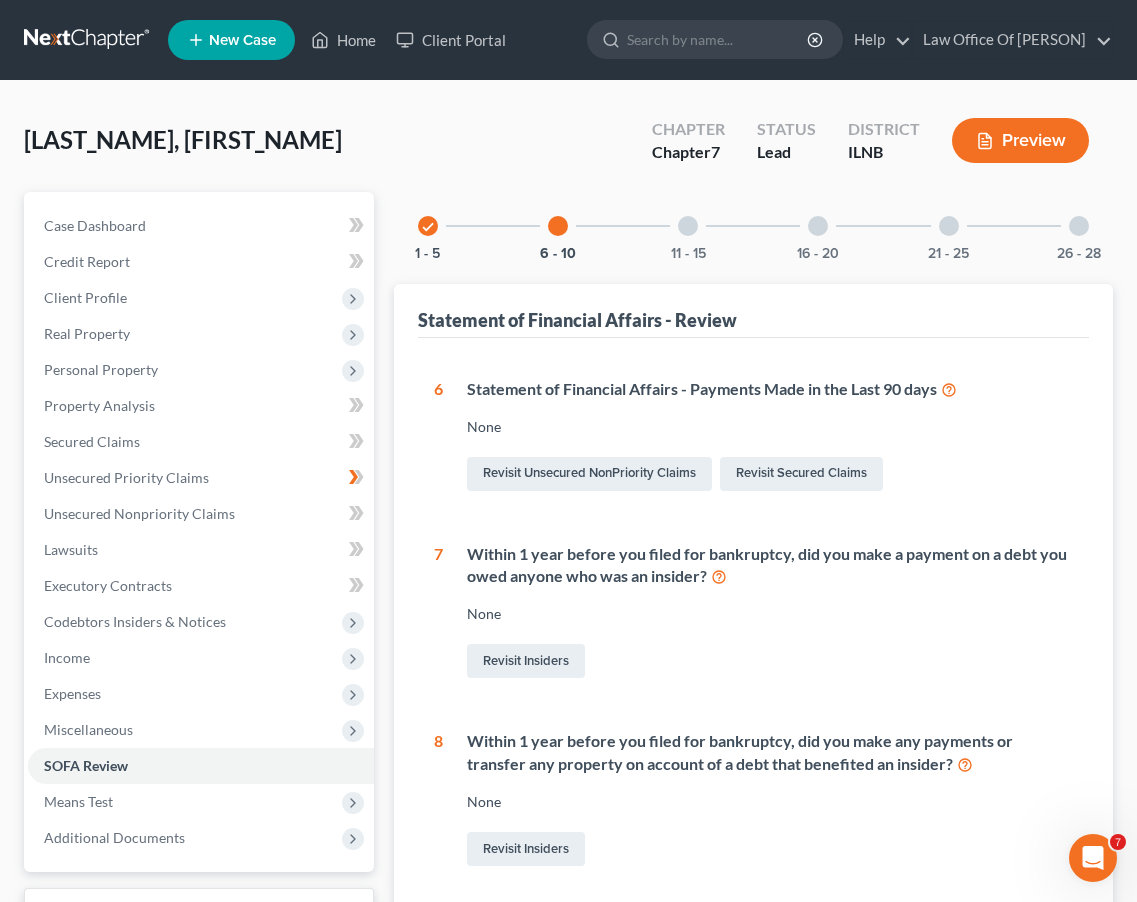 click at bounding box center (558, 226) 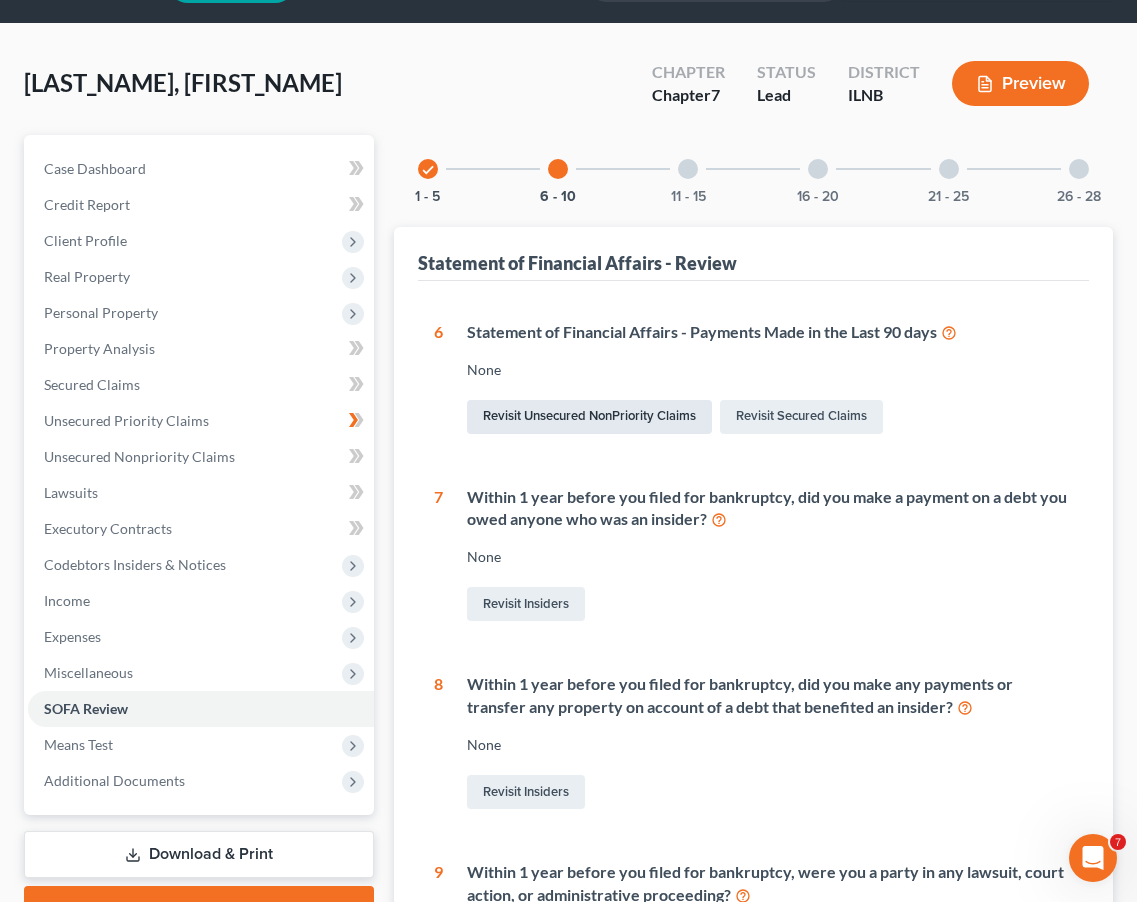 scroll, scrollTop: 0, scrollLeft: 0, axis: both 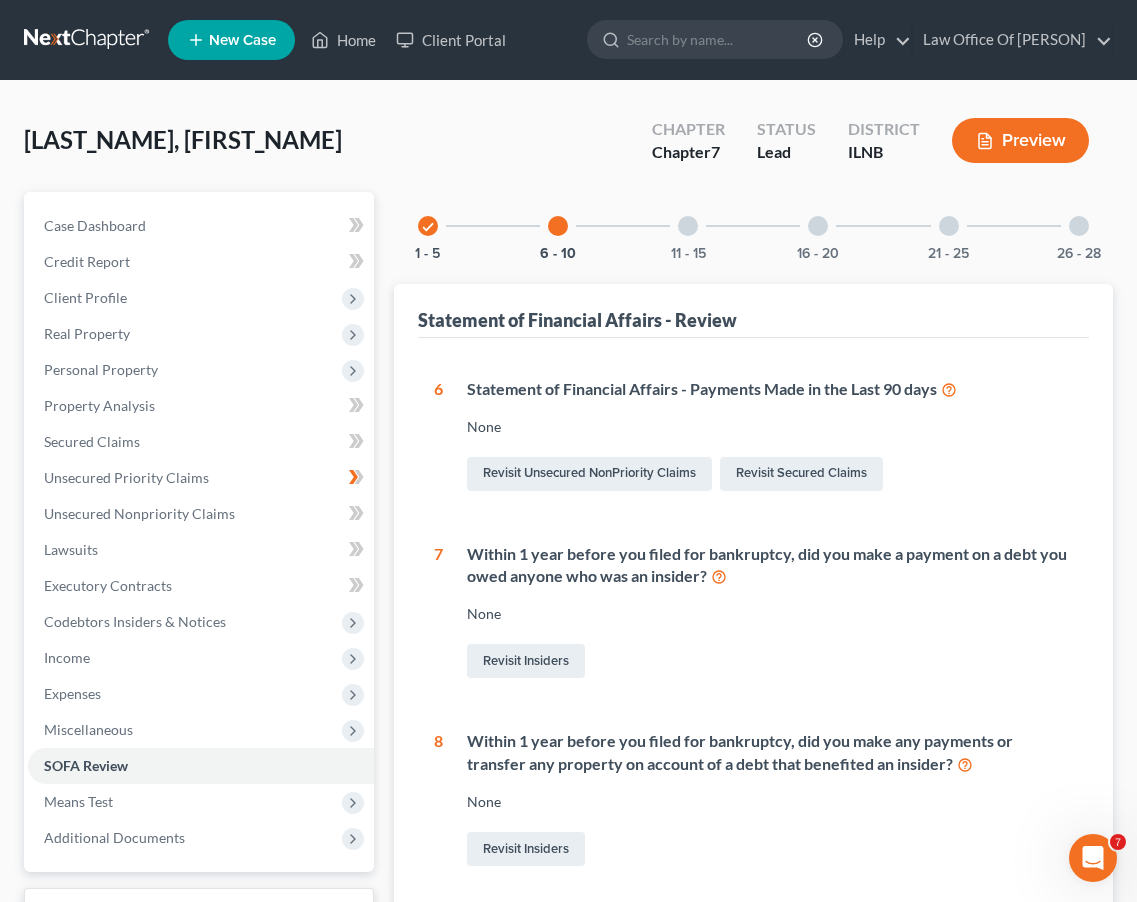 click on "check" at bounding box center [428, 227] 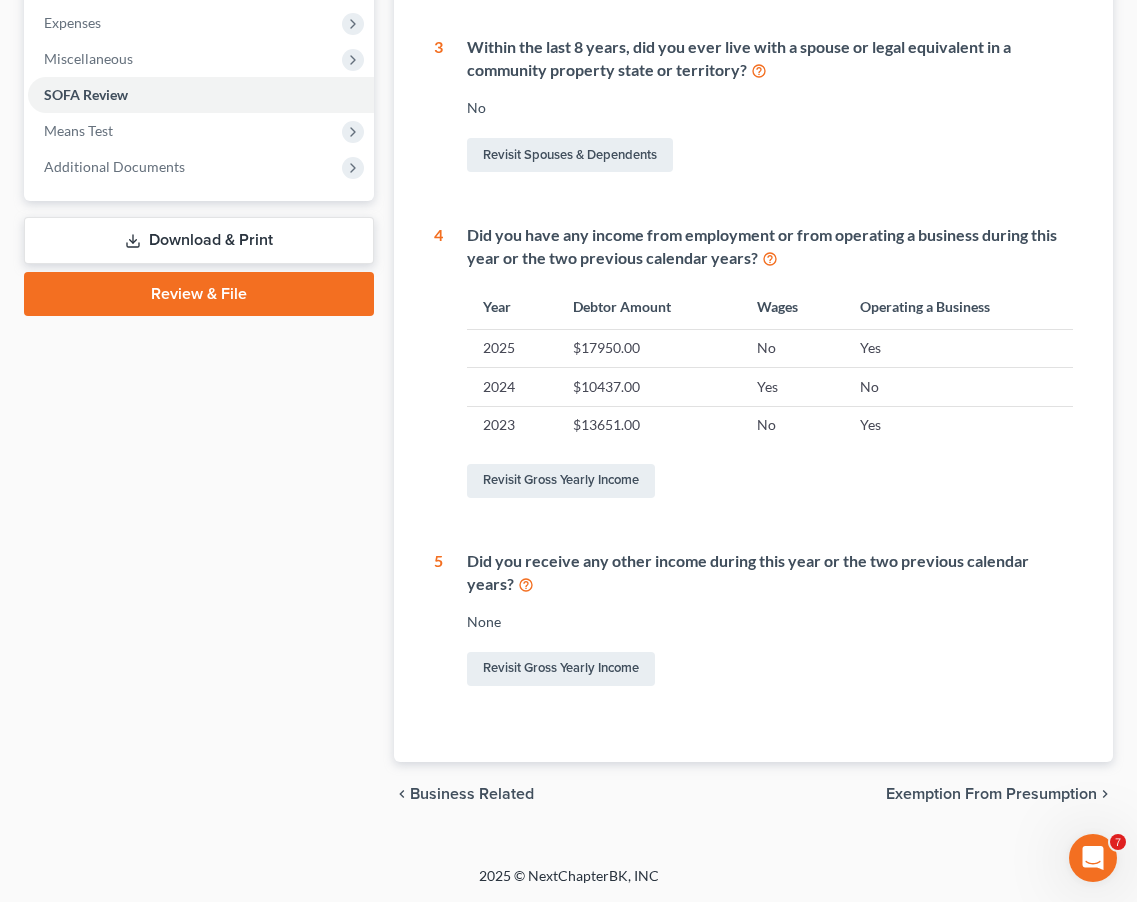 scroll, scrollTop: 750, scrollLeft: 0, axis: vertical 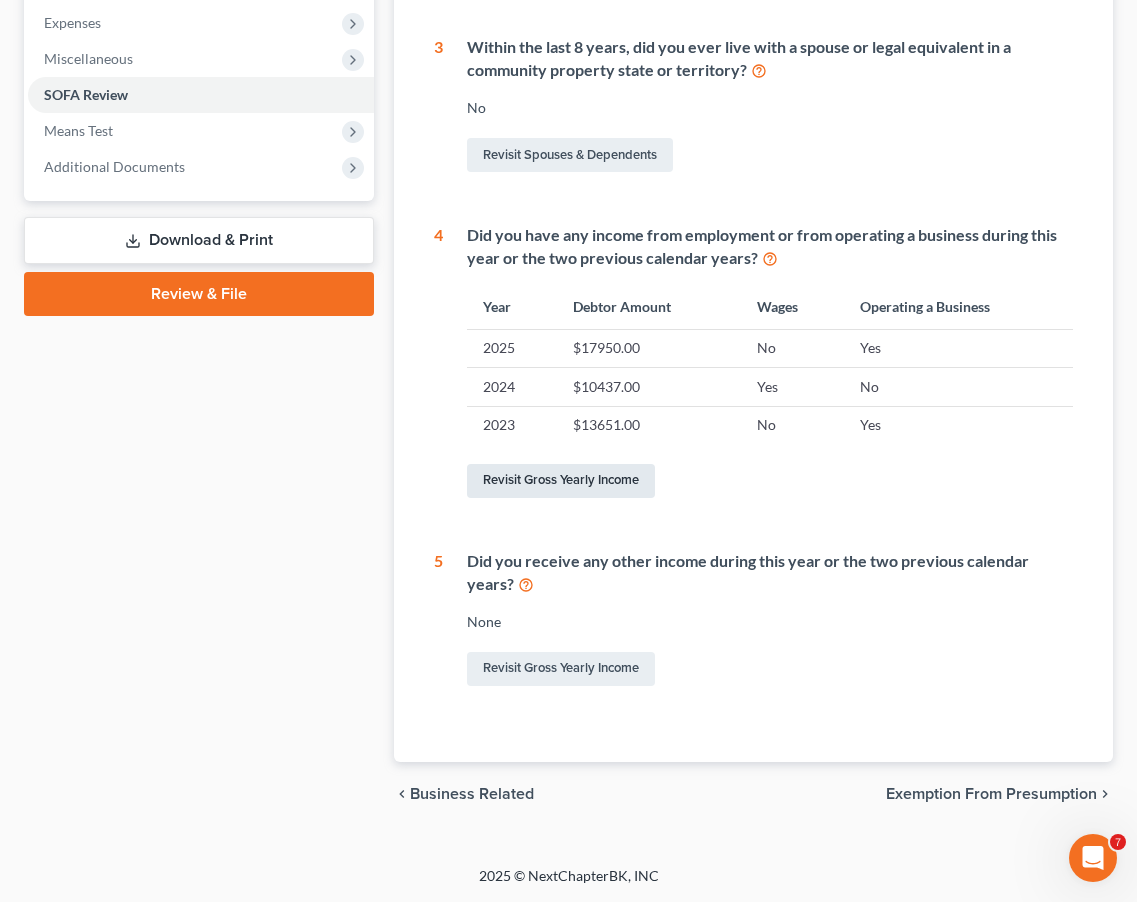 click on "Revisit Gross Yearly Income" at bounding box center (561, 481) 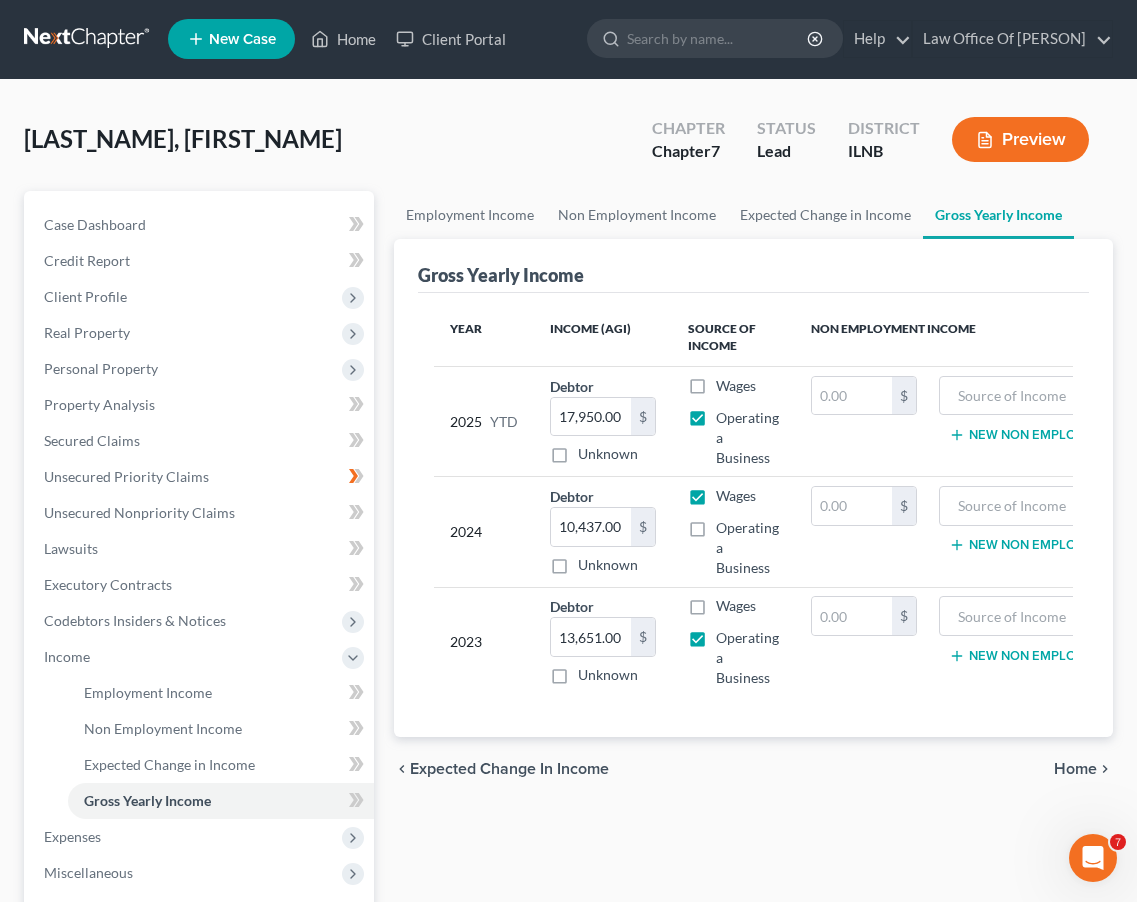 scroll, scrollTop: 0, scrollLeft: 0, axis: both 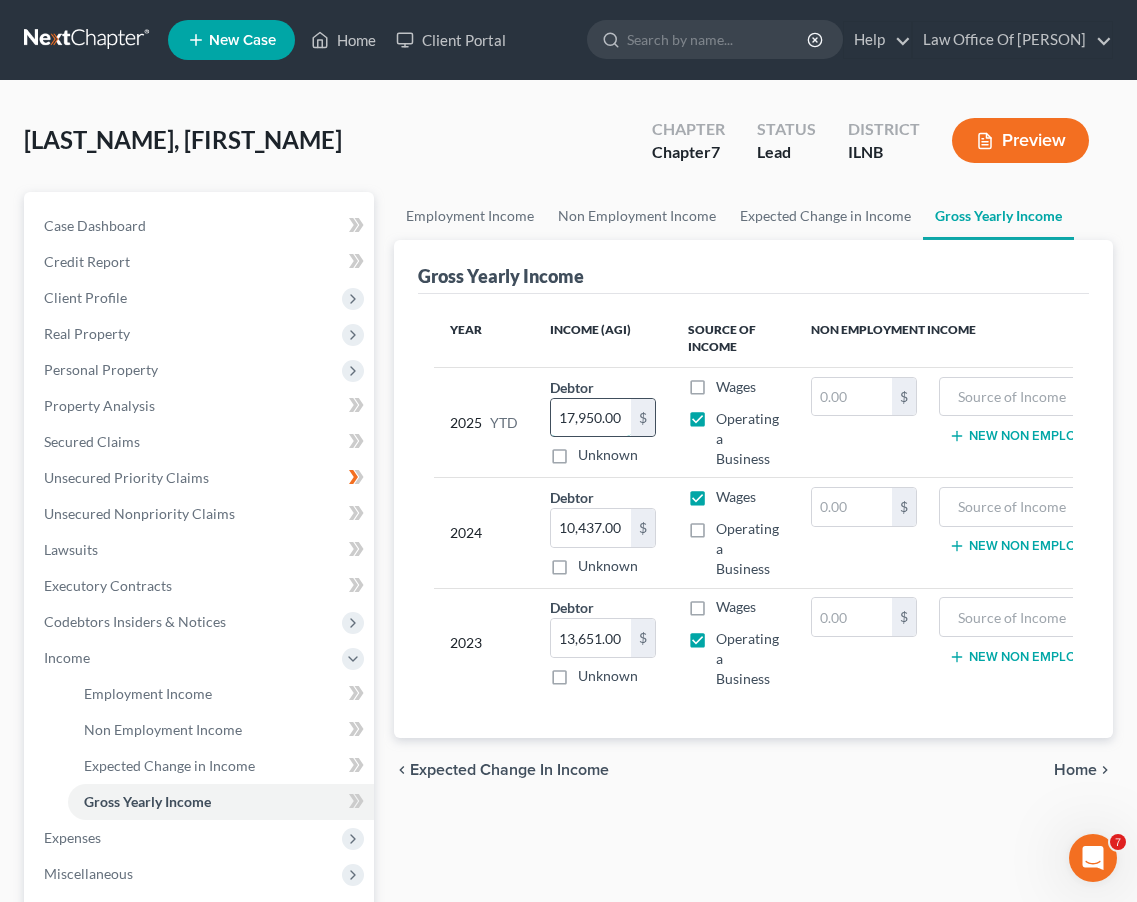 click on "17,950.00" at bounding box center [591, 418] 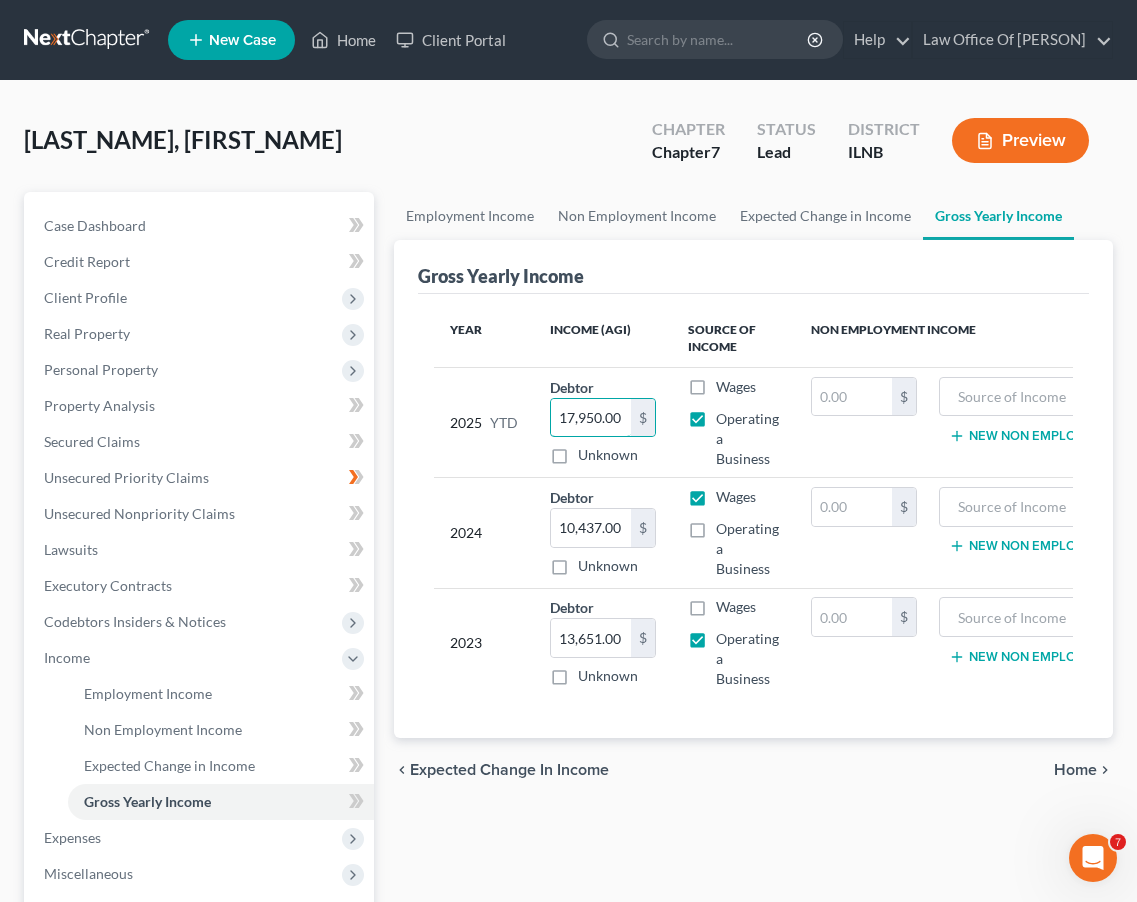 drag, startPoint x: 642, startPoint y: 442, endPoint x: 537, endPoint y: 438, distance: 105.076164 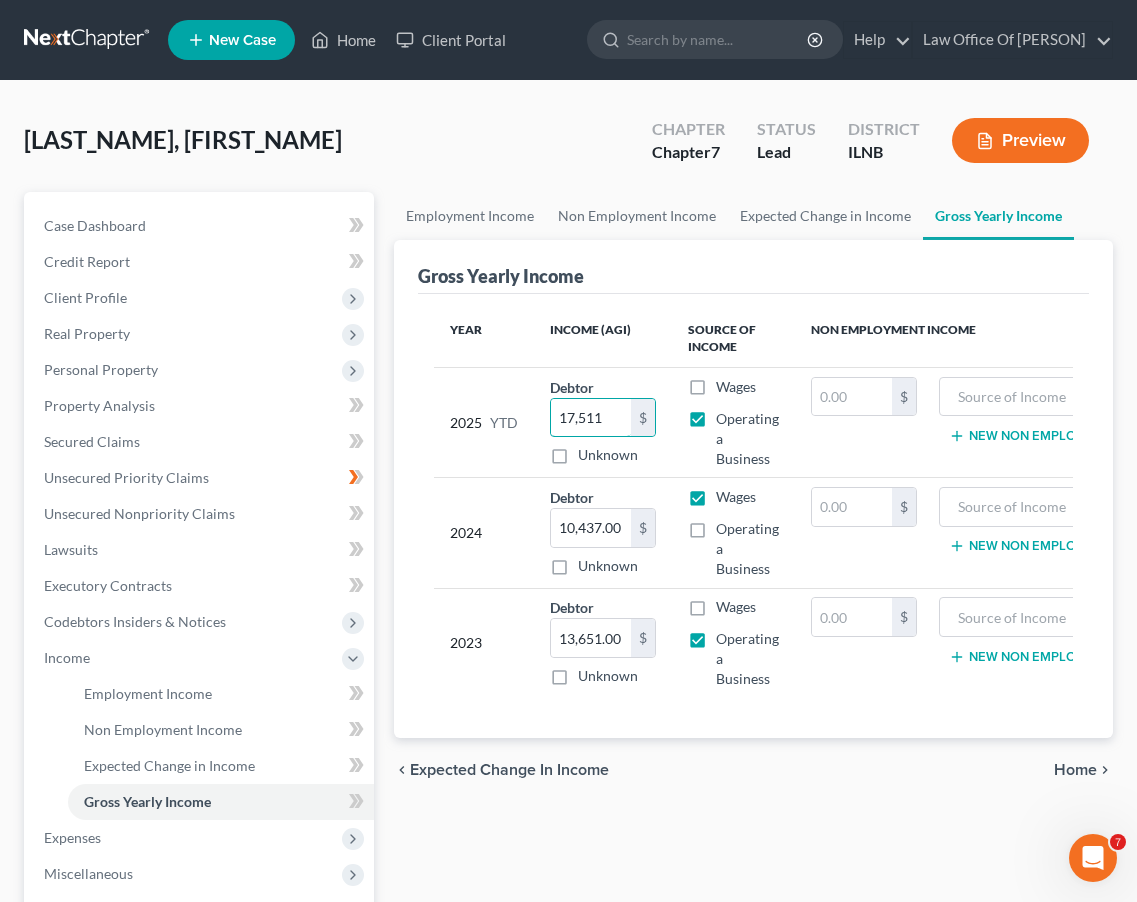 type on "17,511" 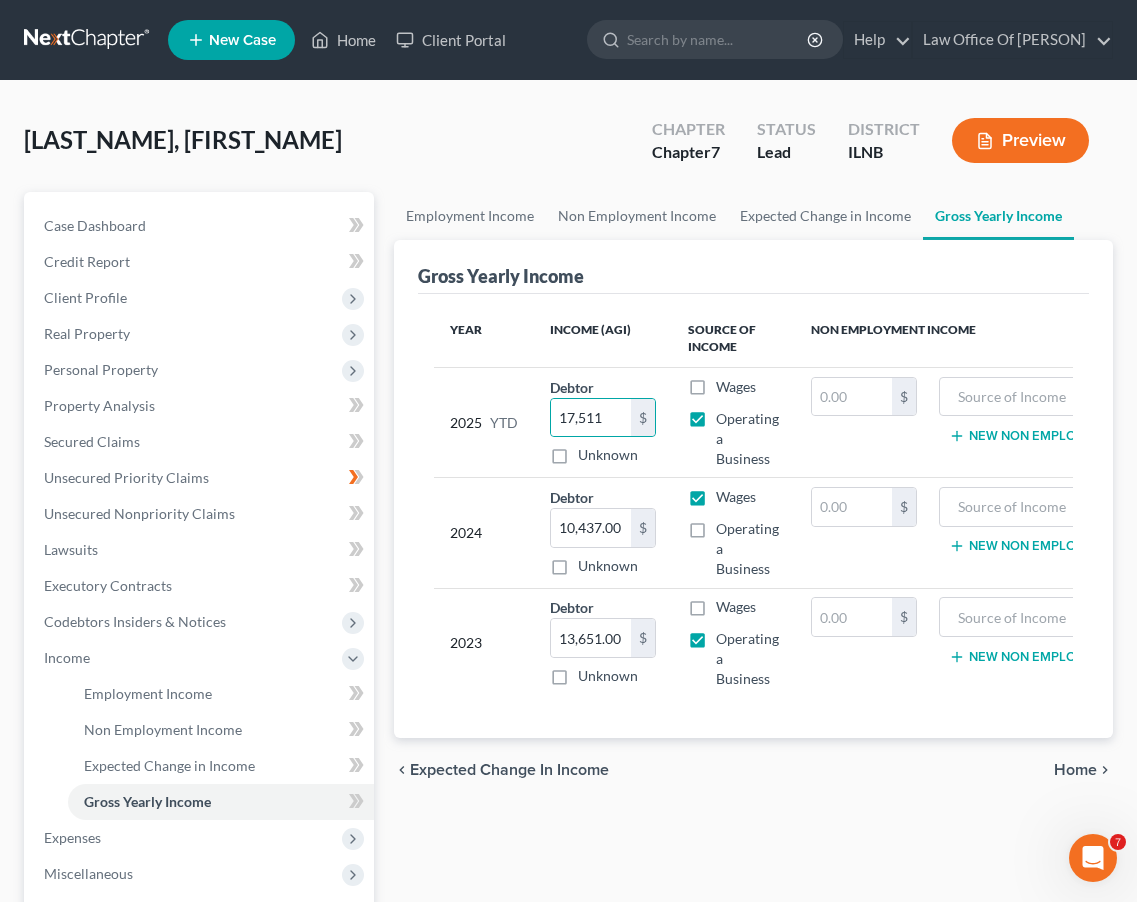 click on "Operating a Business" at bounding box center (747, 439) 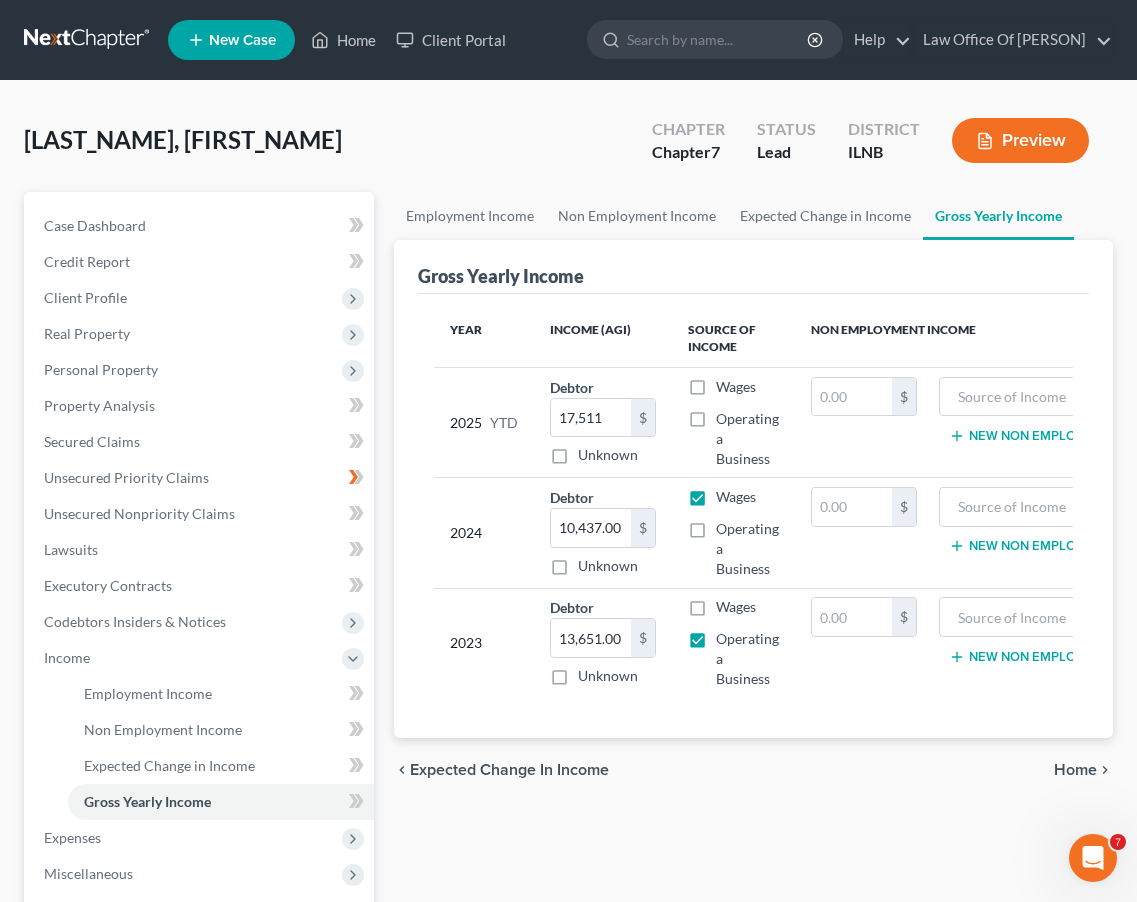 click on "Operating a Business" at bounding box center [747, 439] 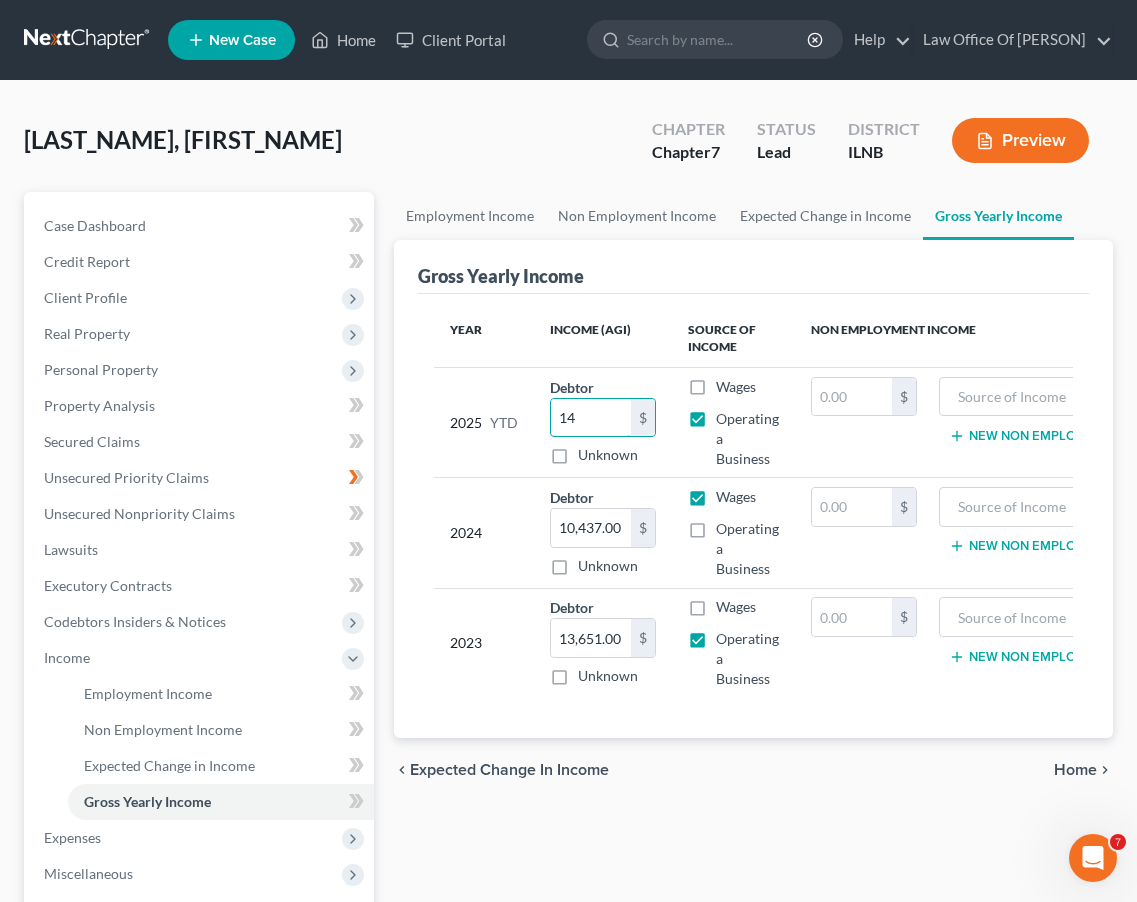 type on "14" 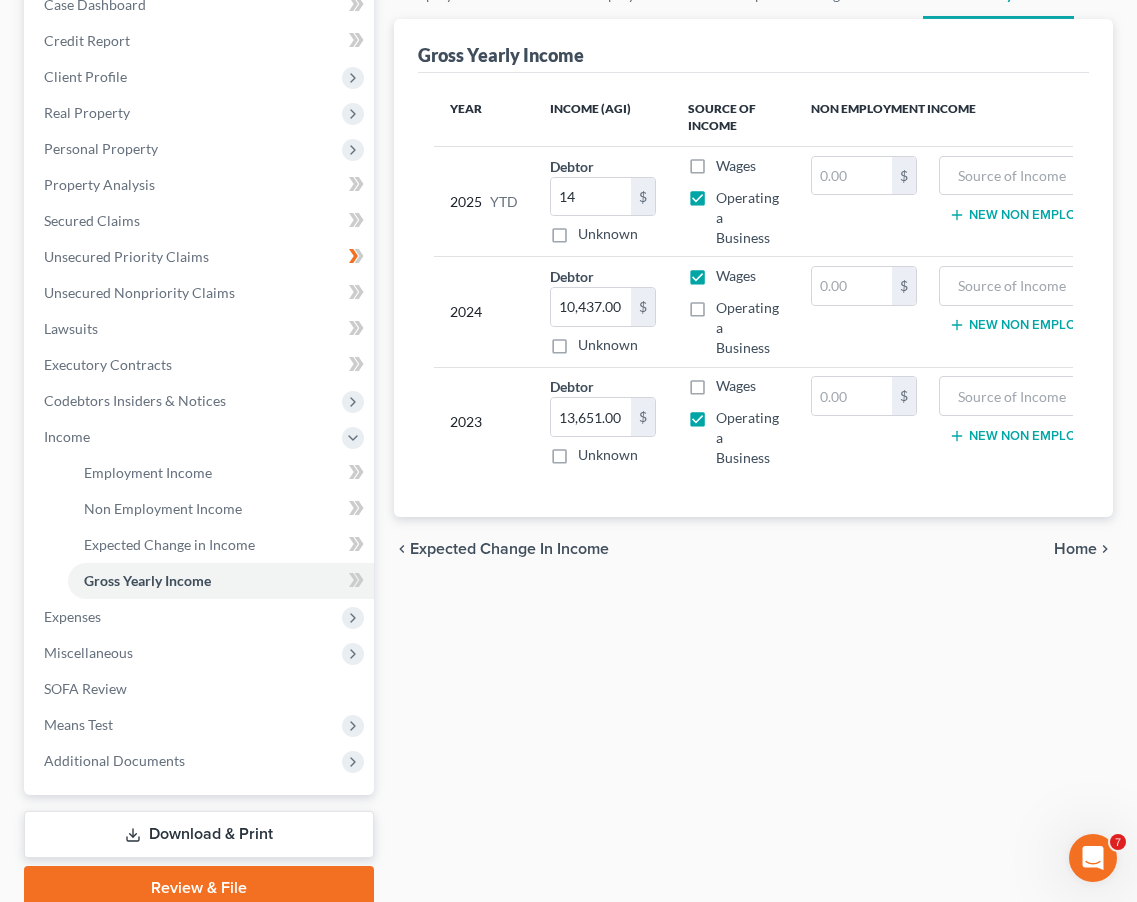scroll, scrollTop: 223, scrollLeft: 0, axis: vertical 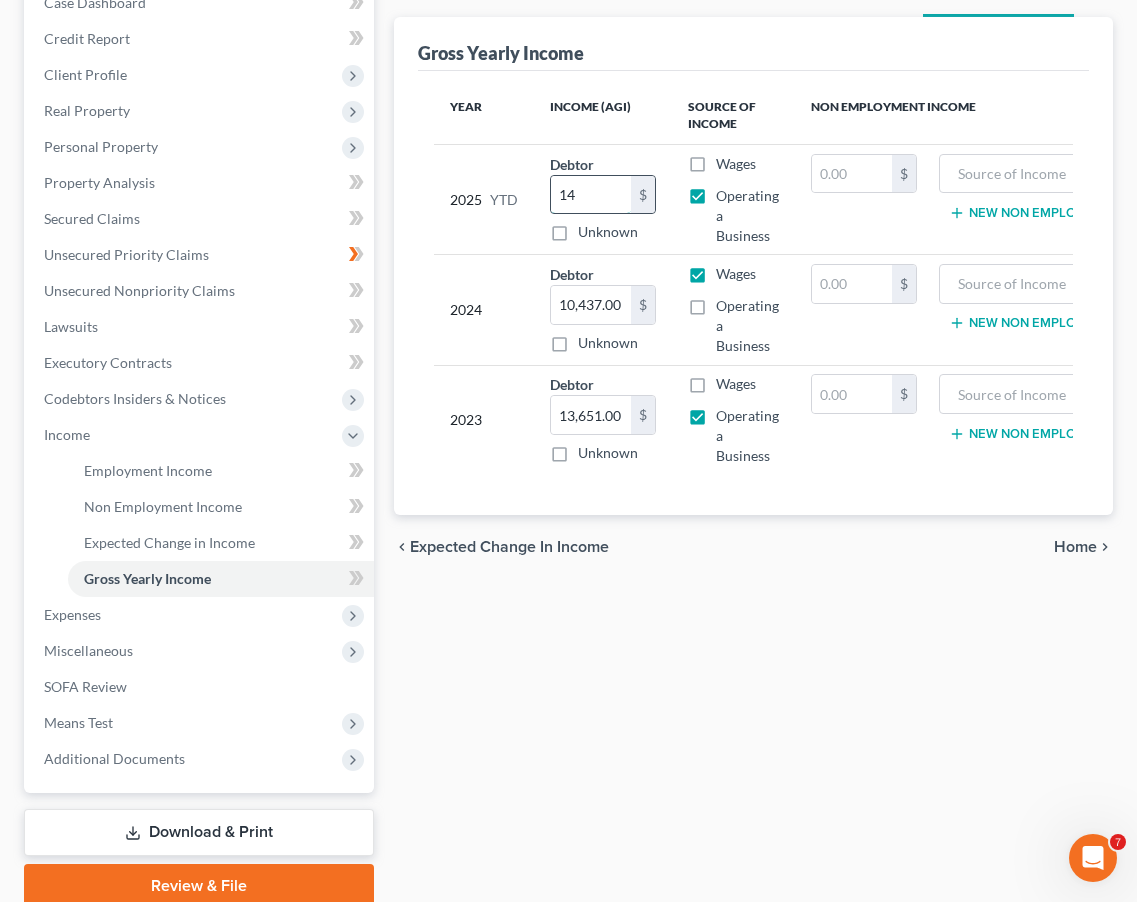click on "14" at bounding box center [591, 195] 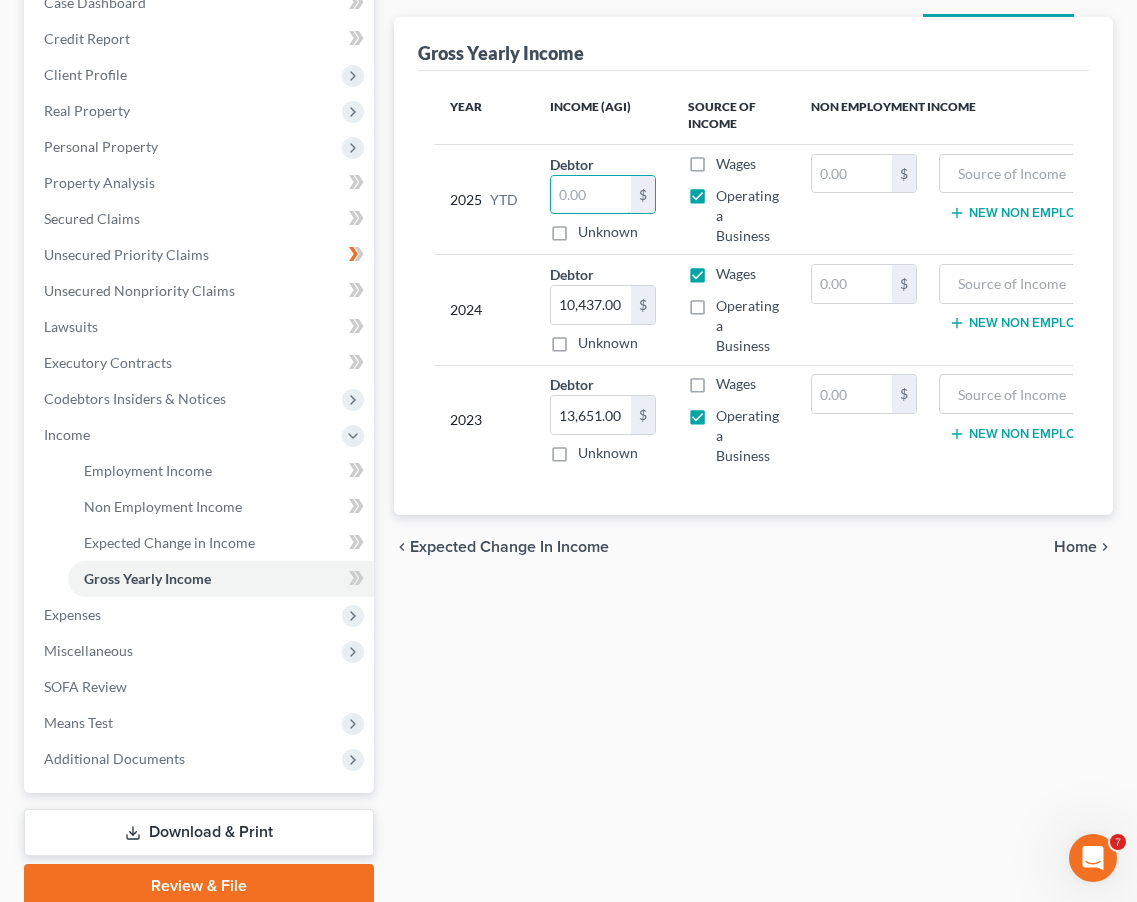 type 